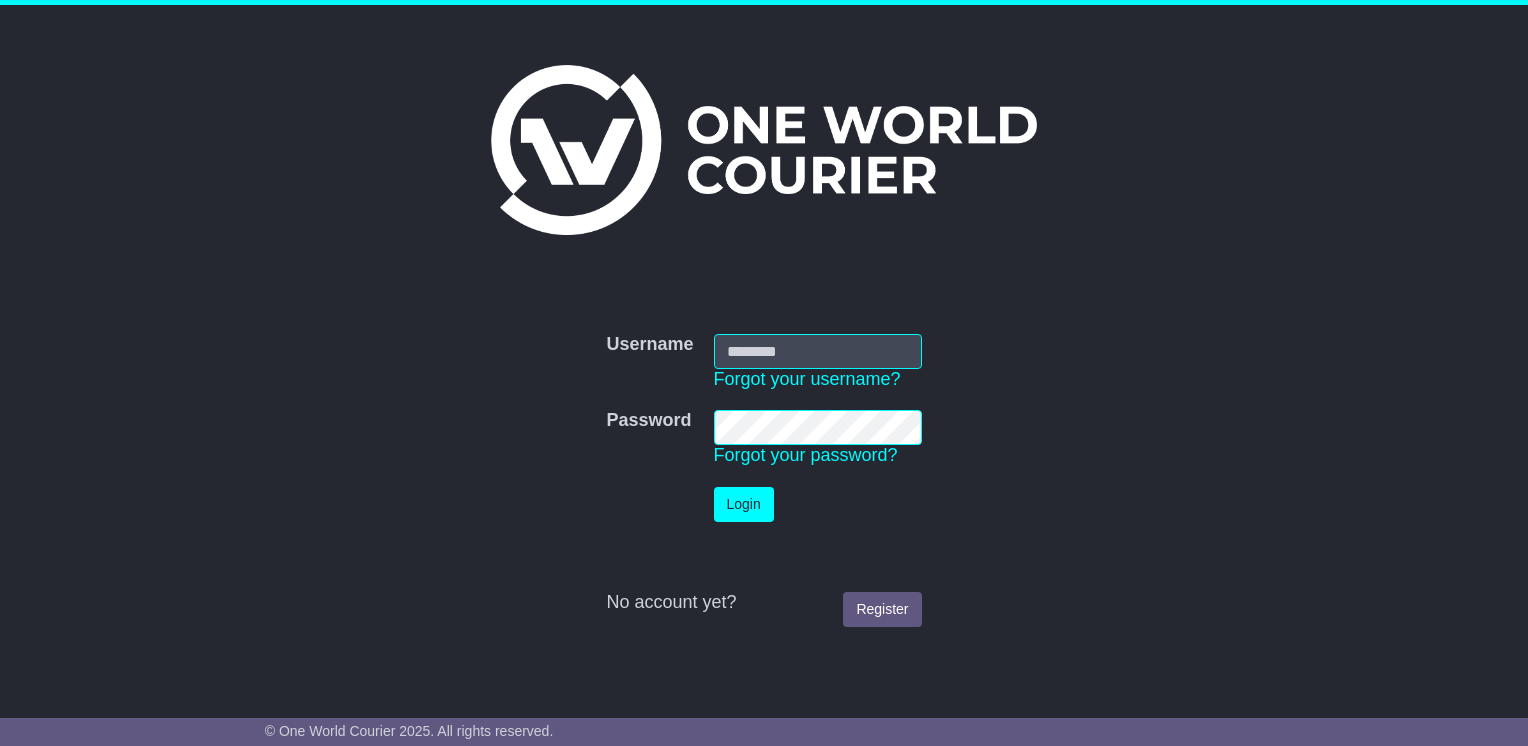scroll, scrollTop: 0, scrollLeft: 0, axis: both 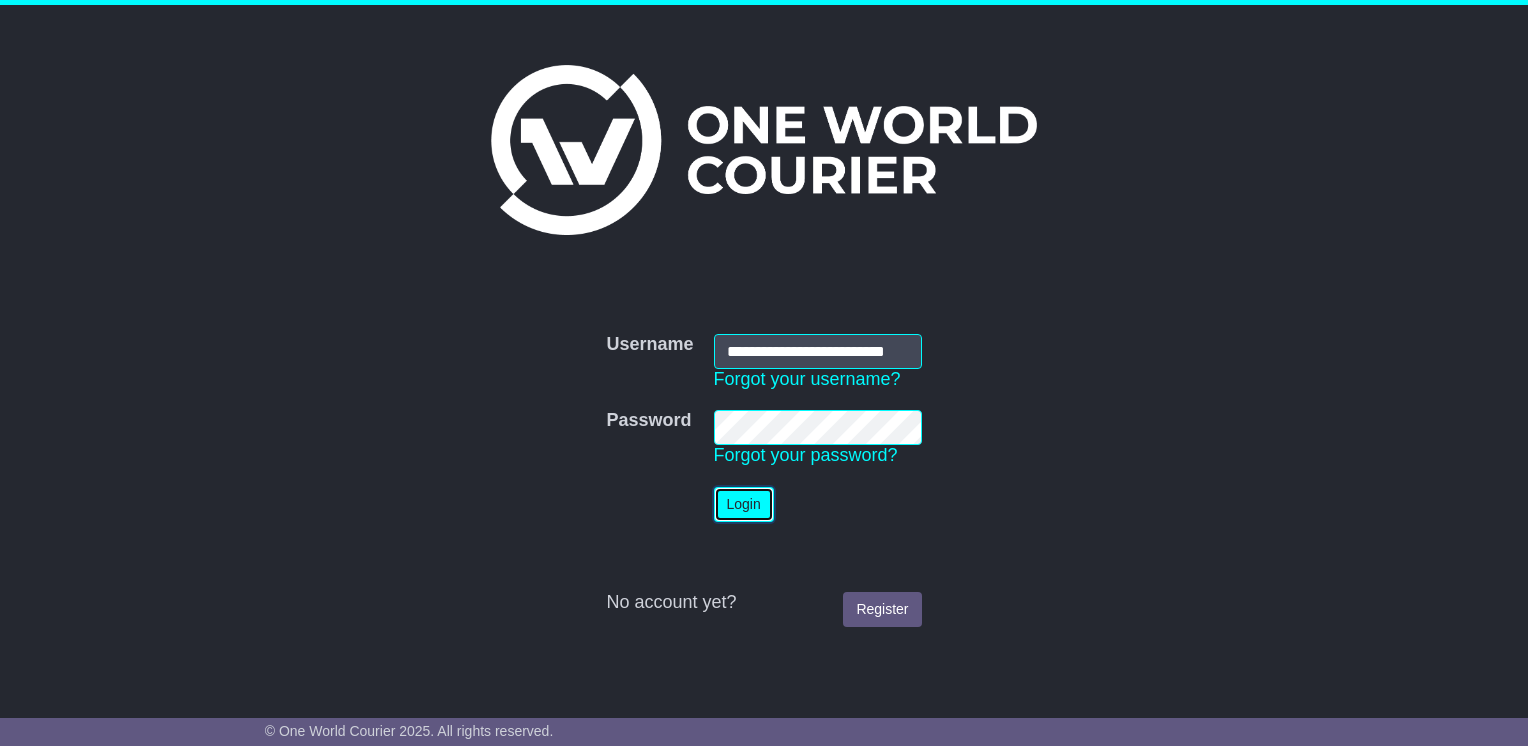 click on "Login" at bounding box center [744, 504] 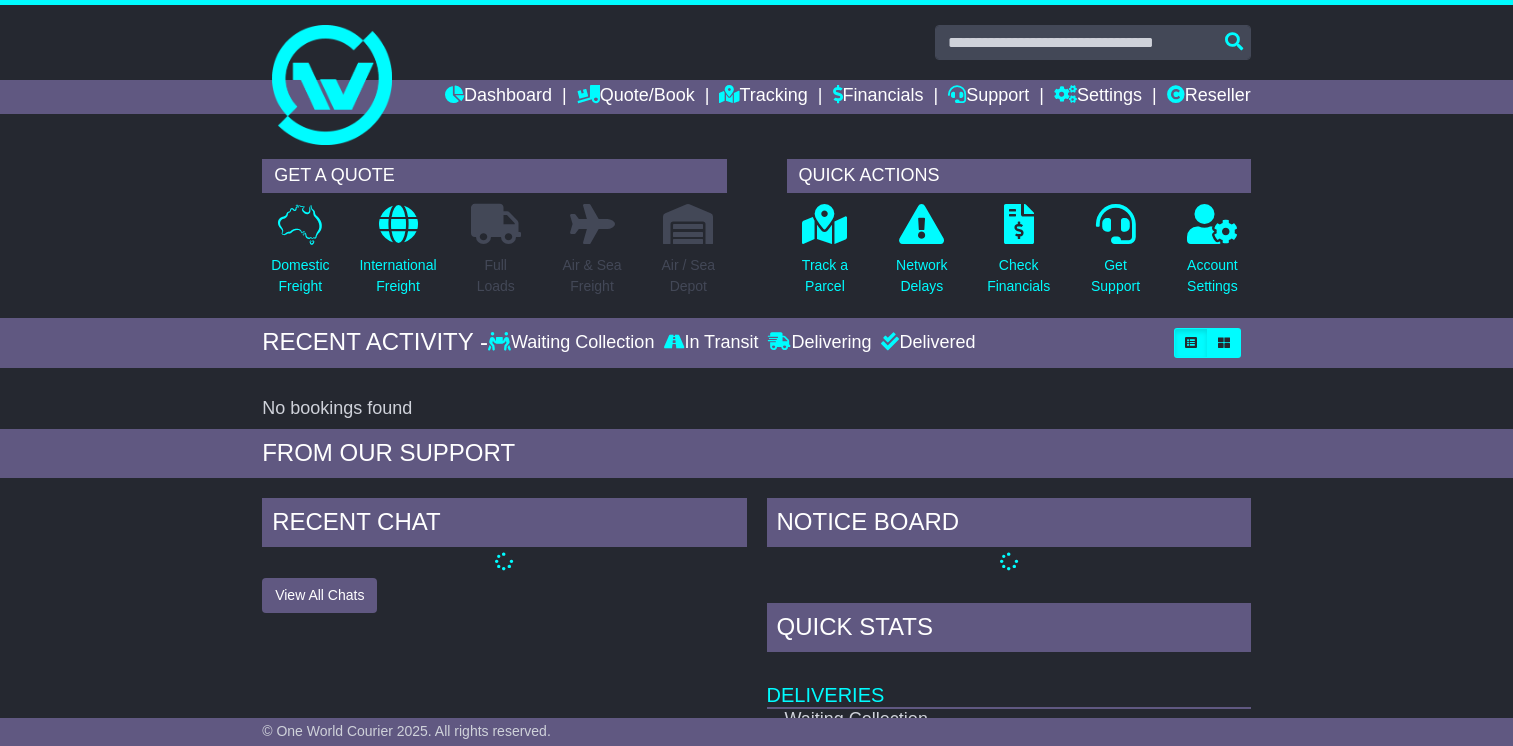 scroll, scrollTop: 0, scrollLeft: 0, axis: both 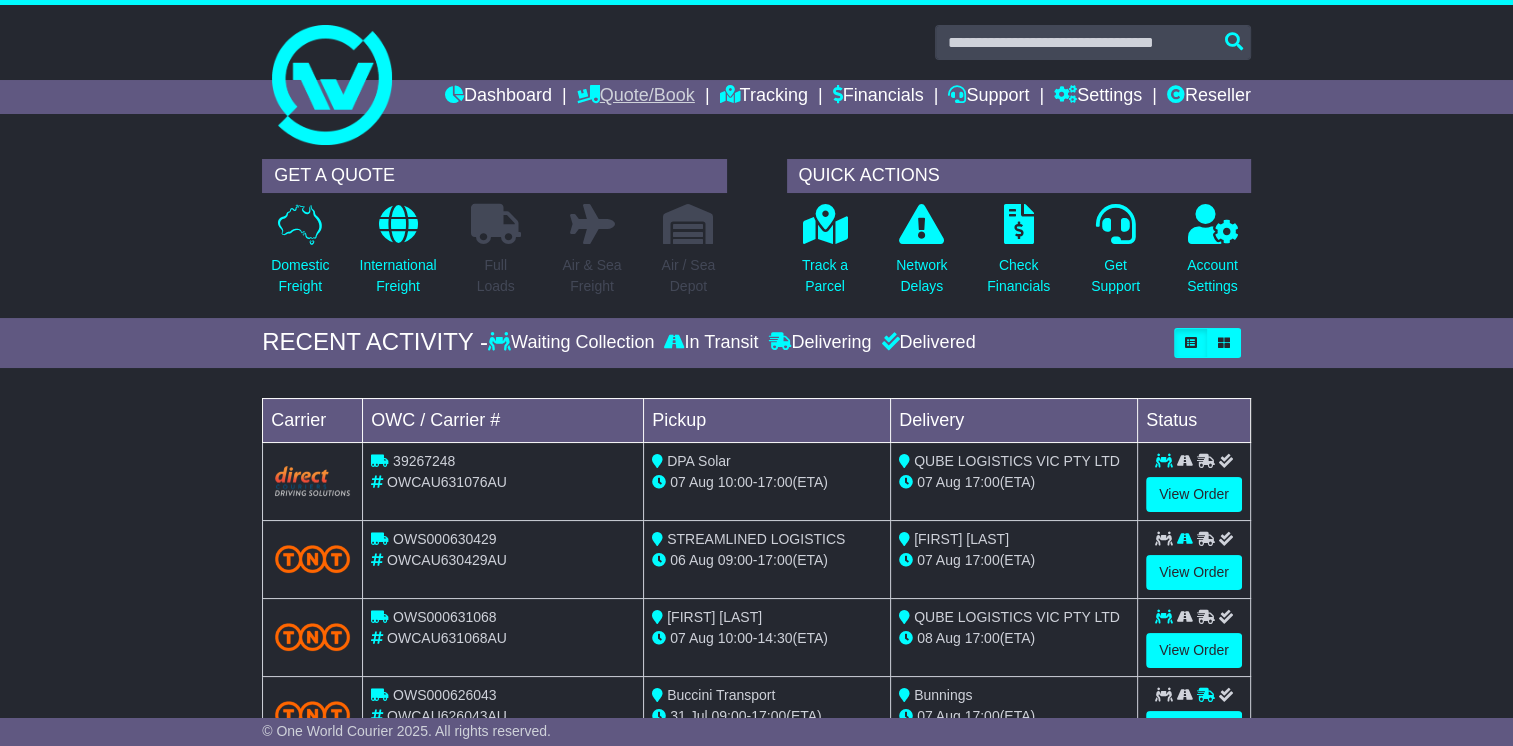 click on "Quote/Book" at bounding box center (636, 97) 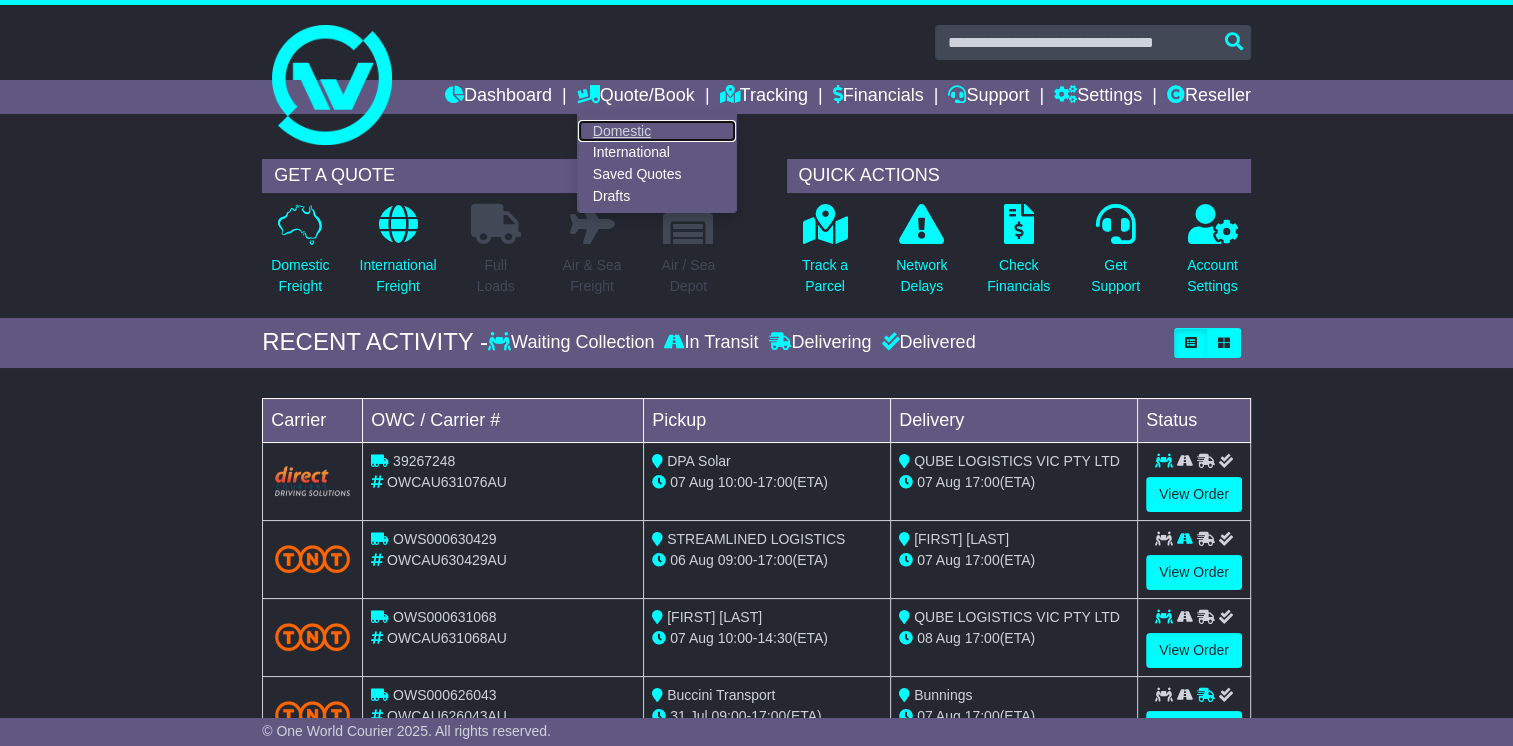 click on "Domestic" at bounding box center (657, 131) 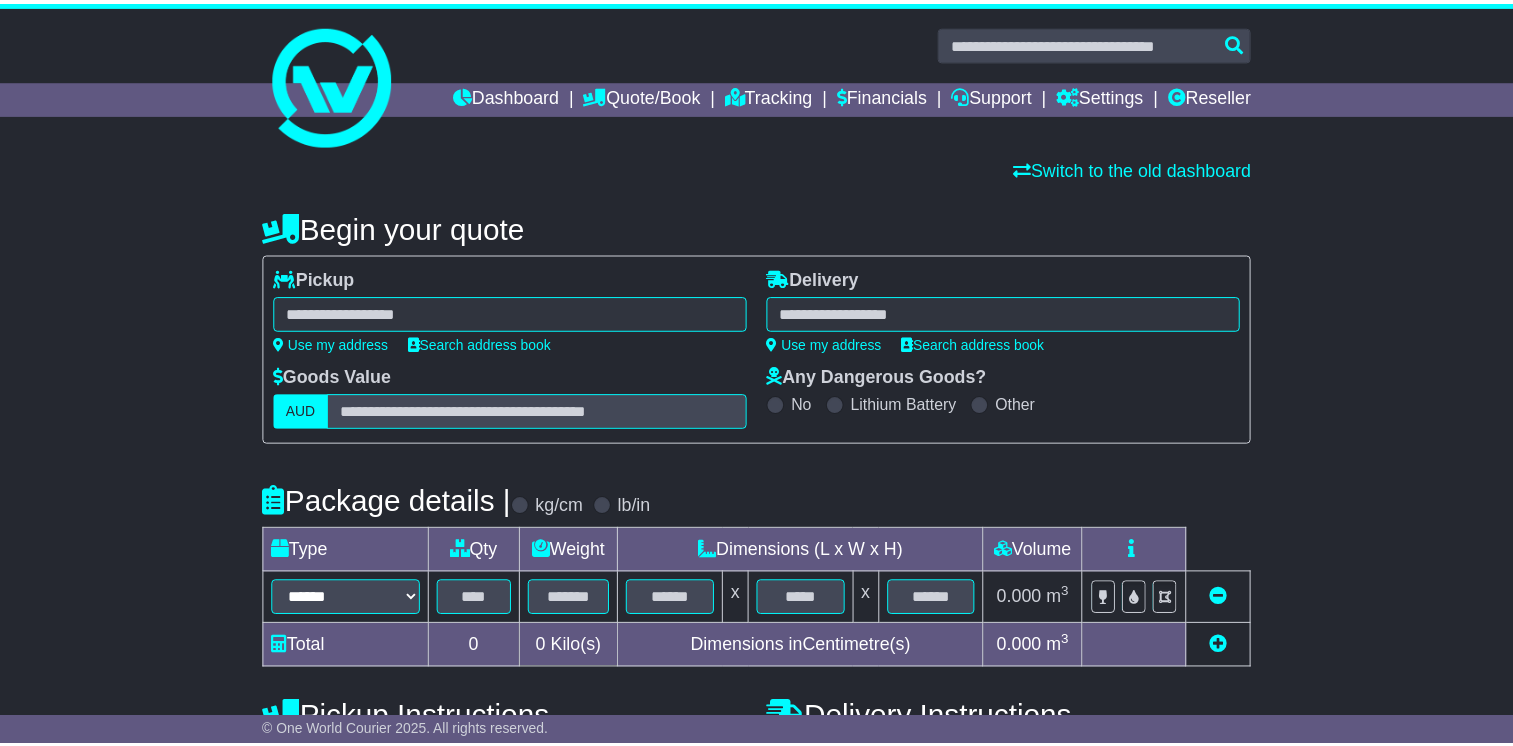 scroll, scrollTop: 0, scrollLeft: 0, axis: both 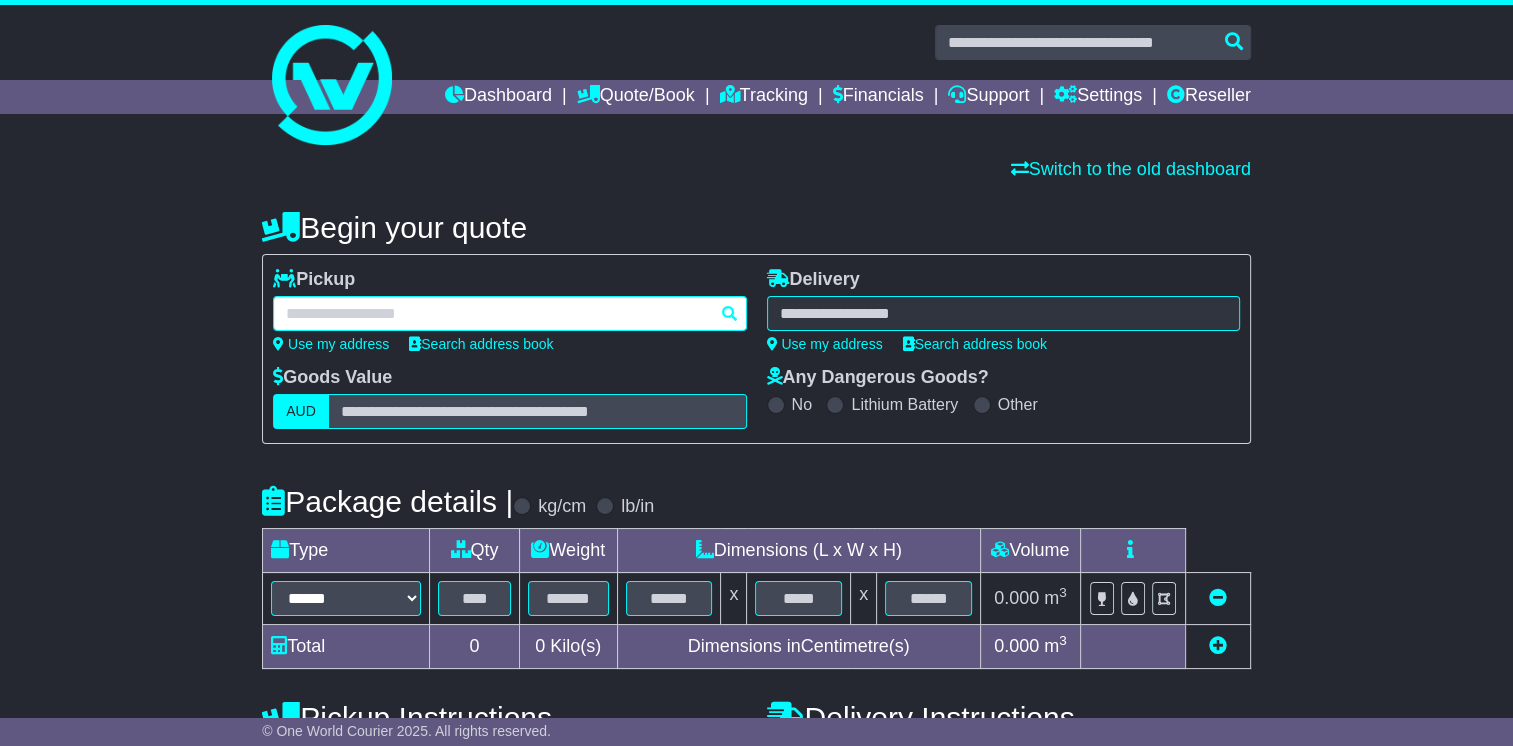 click at bounding box center [509, 313] 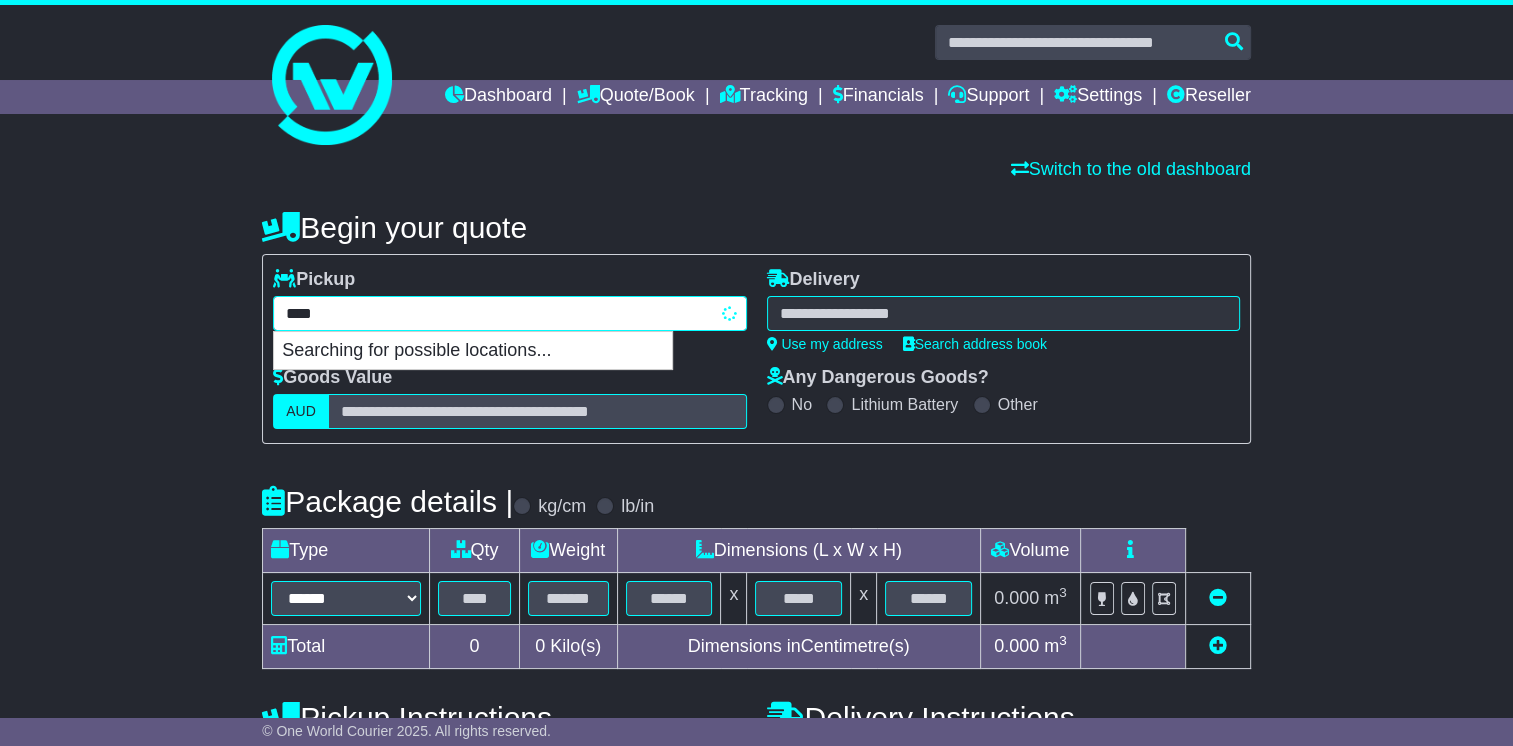 type on "****" 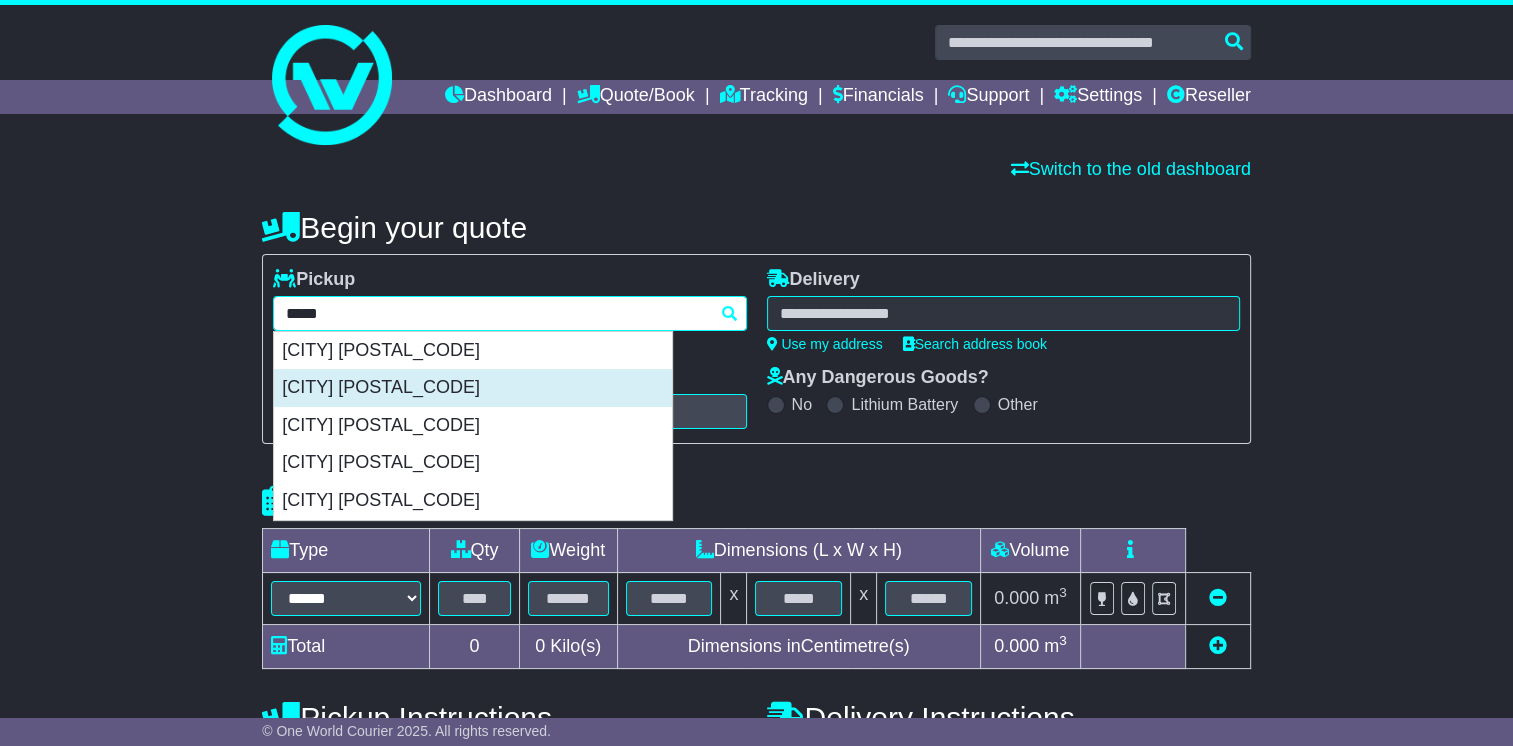 click on "BURLEIGH HEADS 4220" at bounding box center [473, 388] 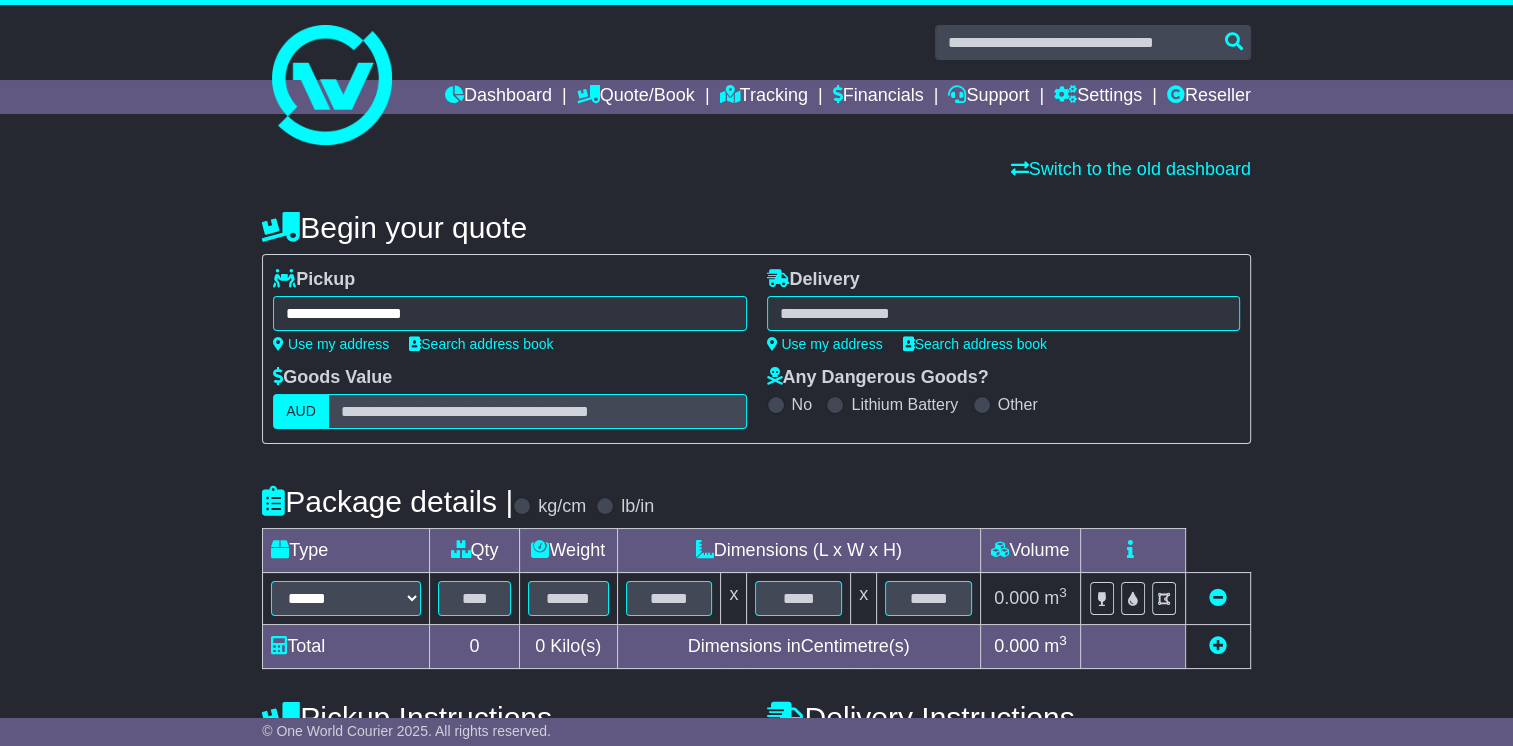 type on "**********" 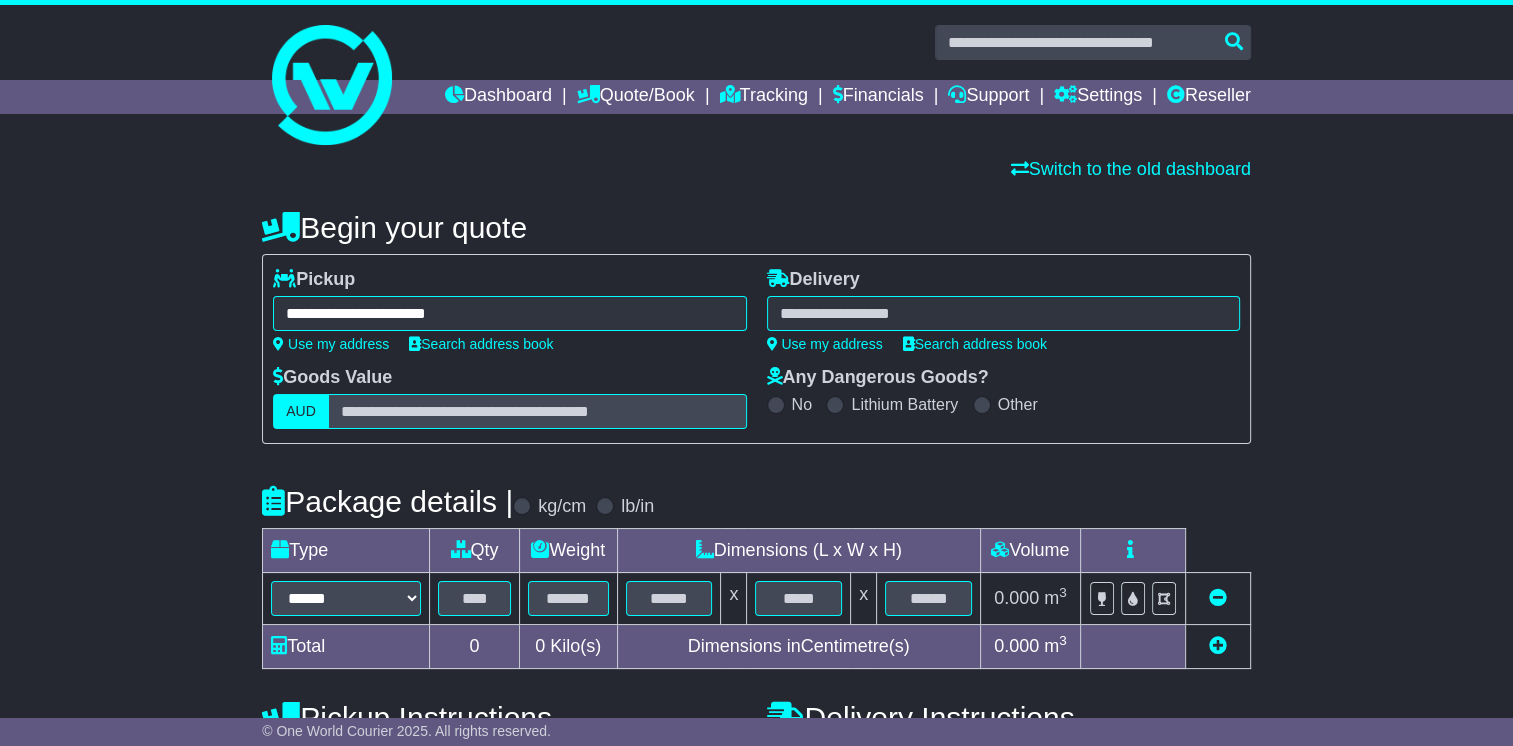 click at bounding box center (1003, 313) 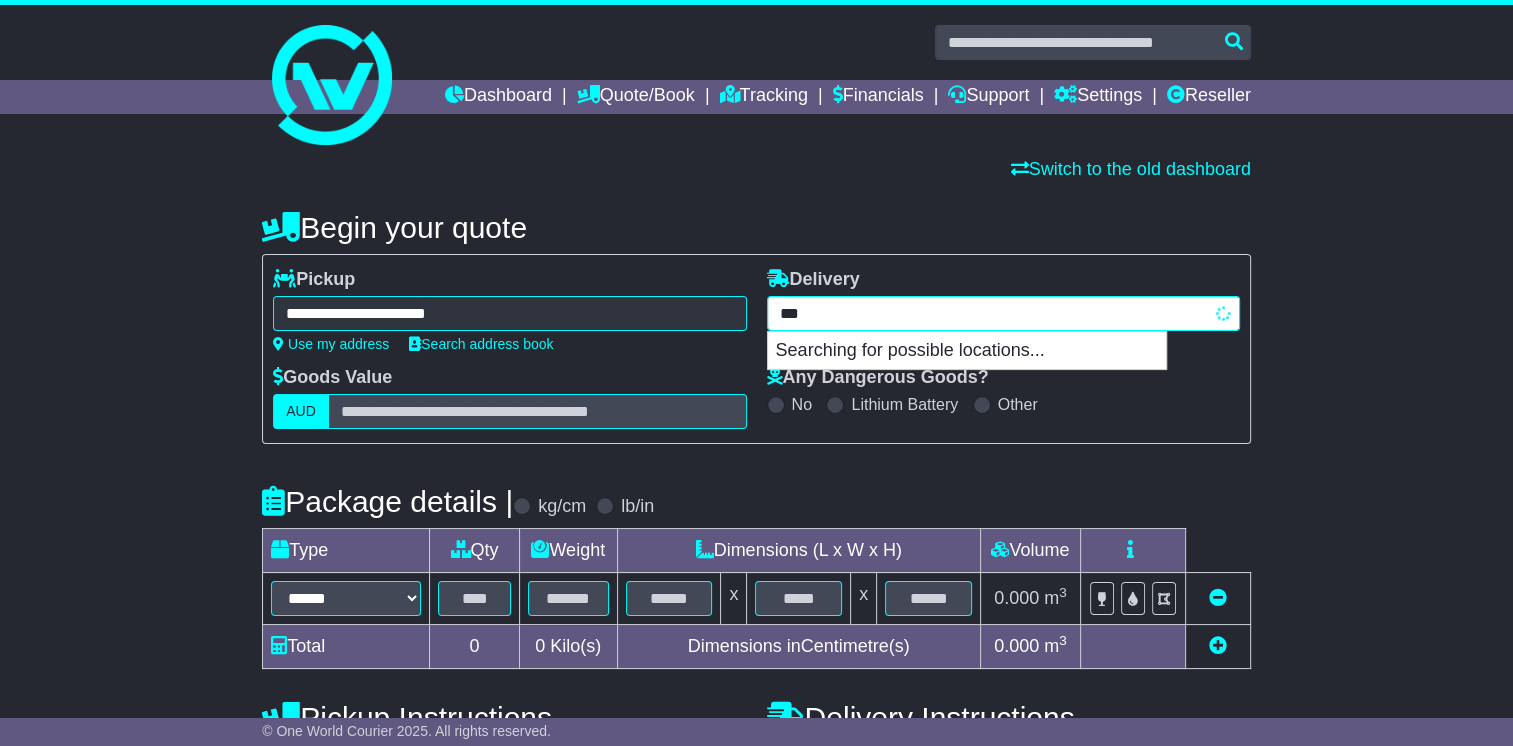 type on "****" 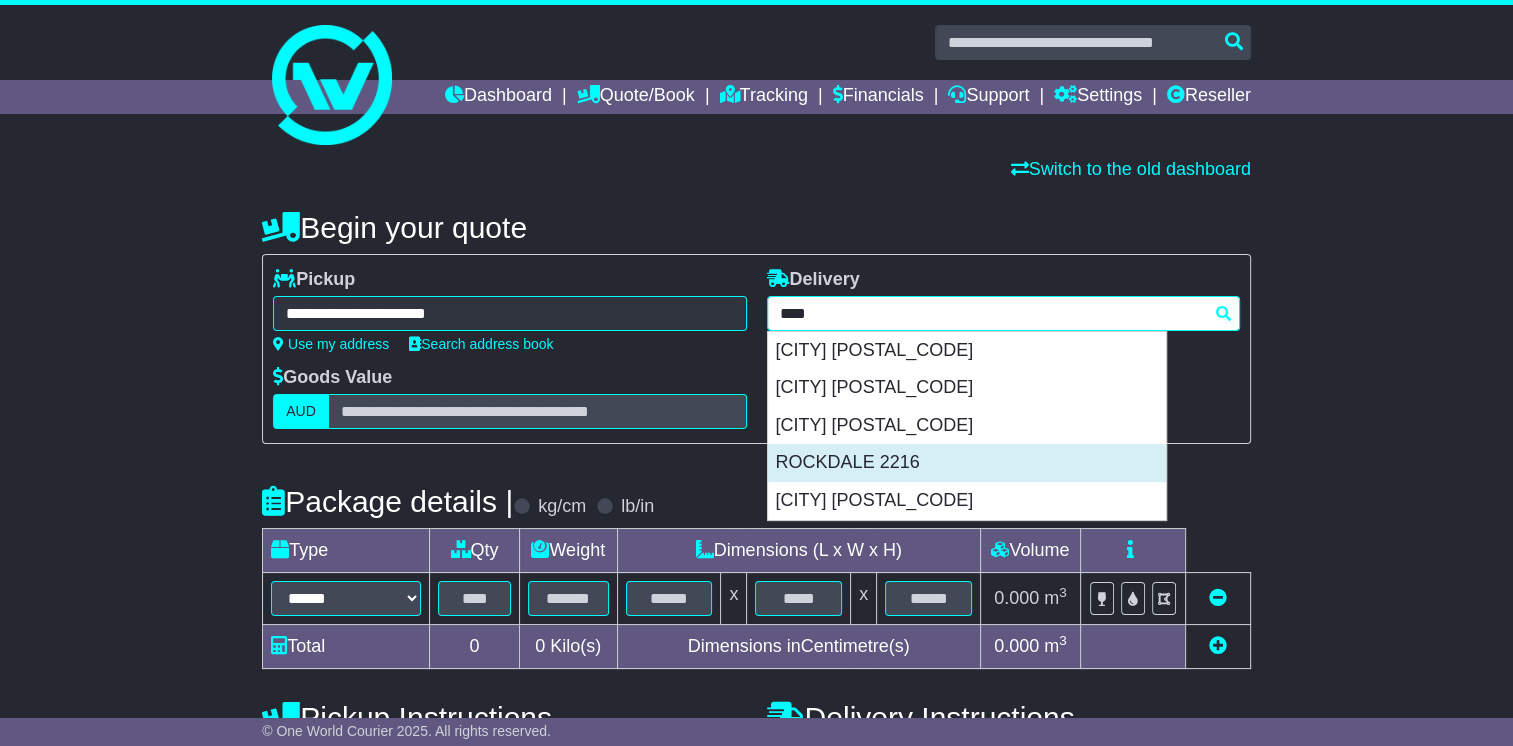 click on "ROCKDALE 2216" at bounding box center [967, 463] 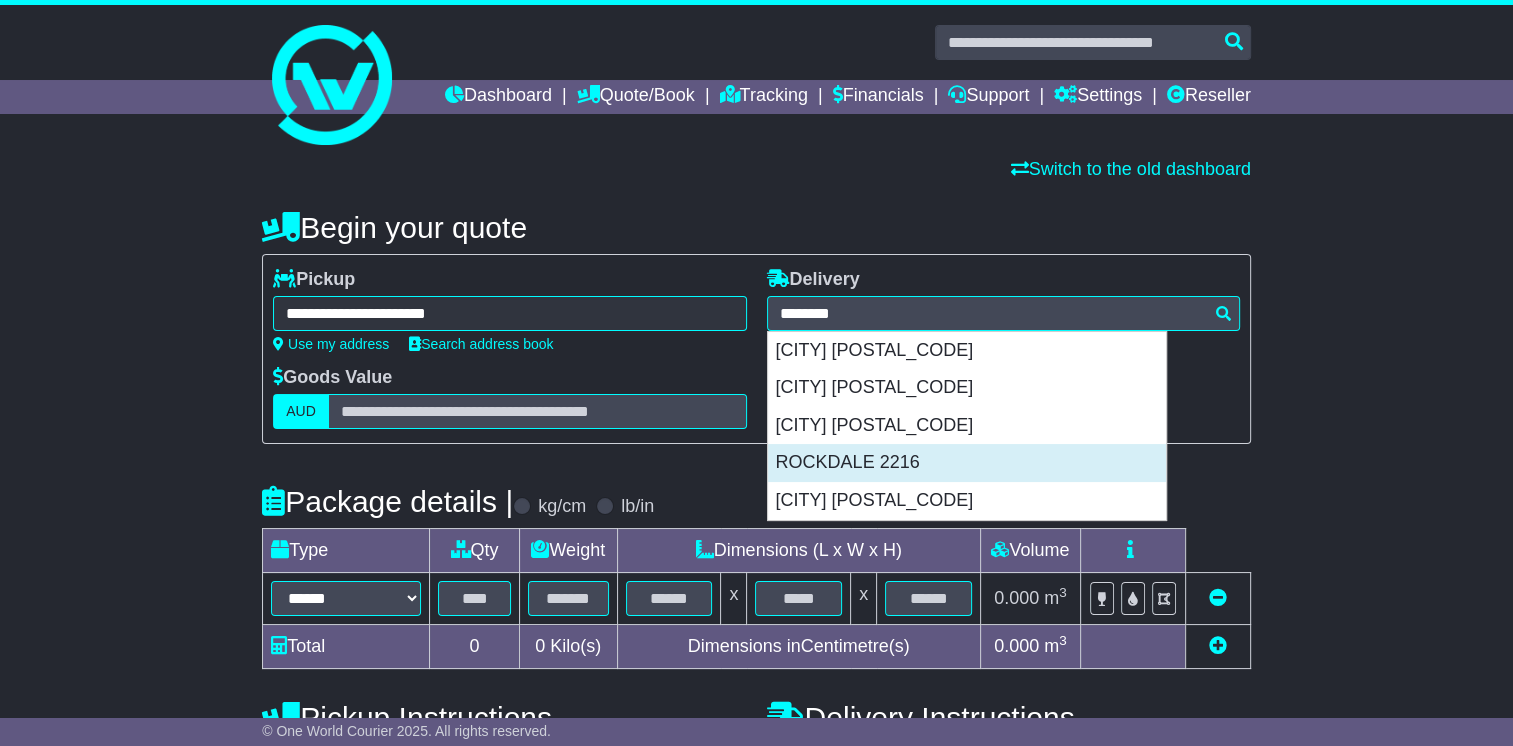 type on "**********" 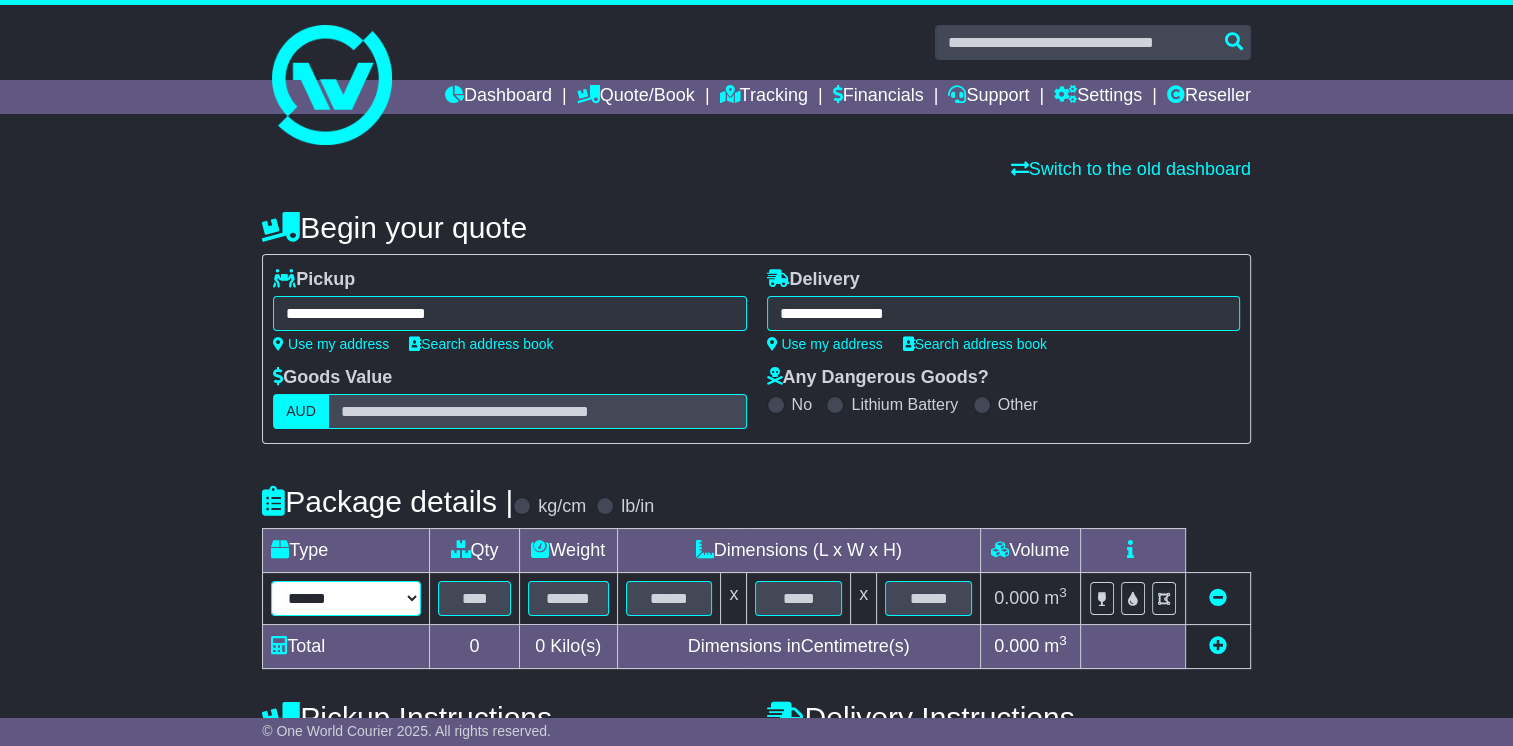 click on "****** ****** *** ******** ***** **** **** ****** *** *******" at bounding box center [346, 598] 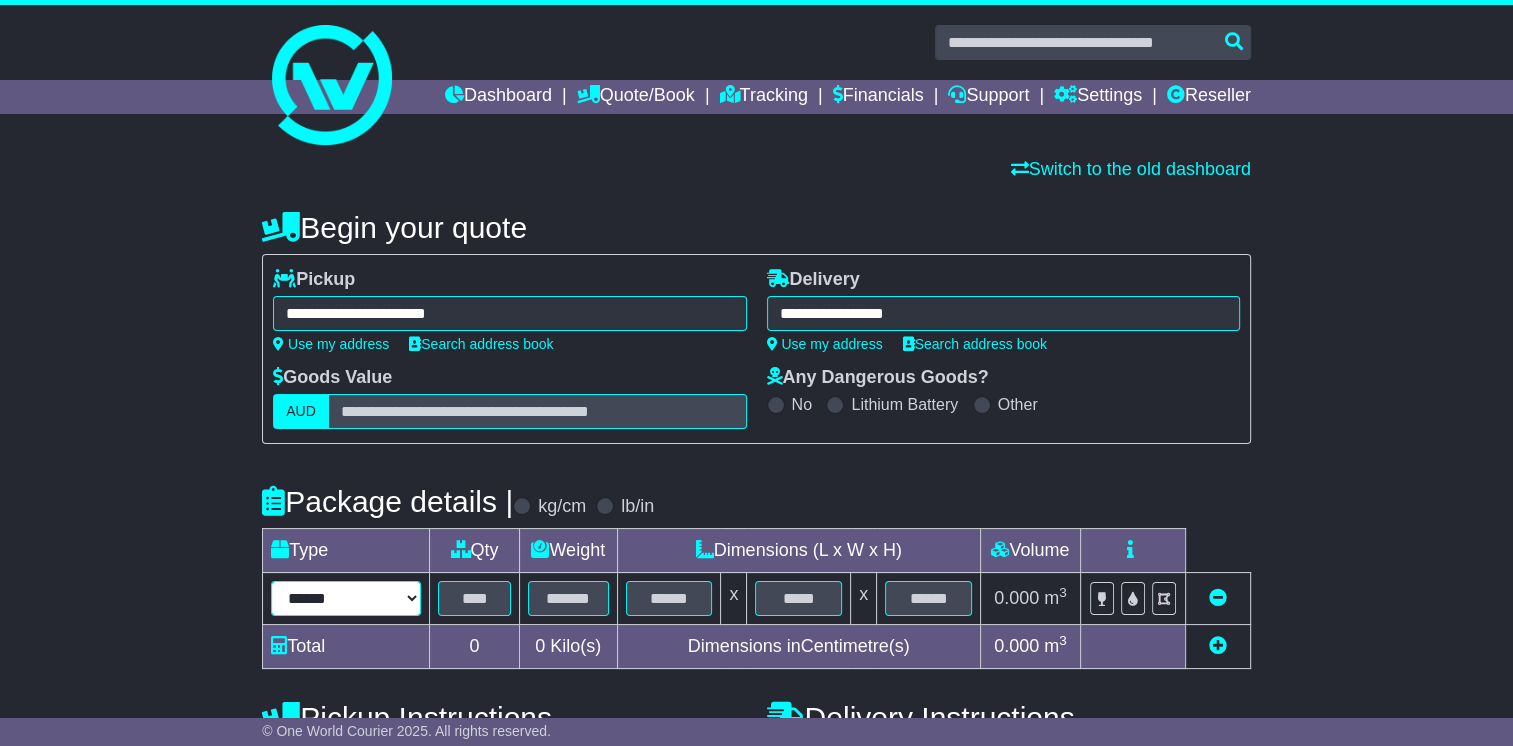select on "*****" 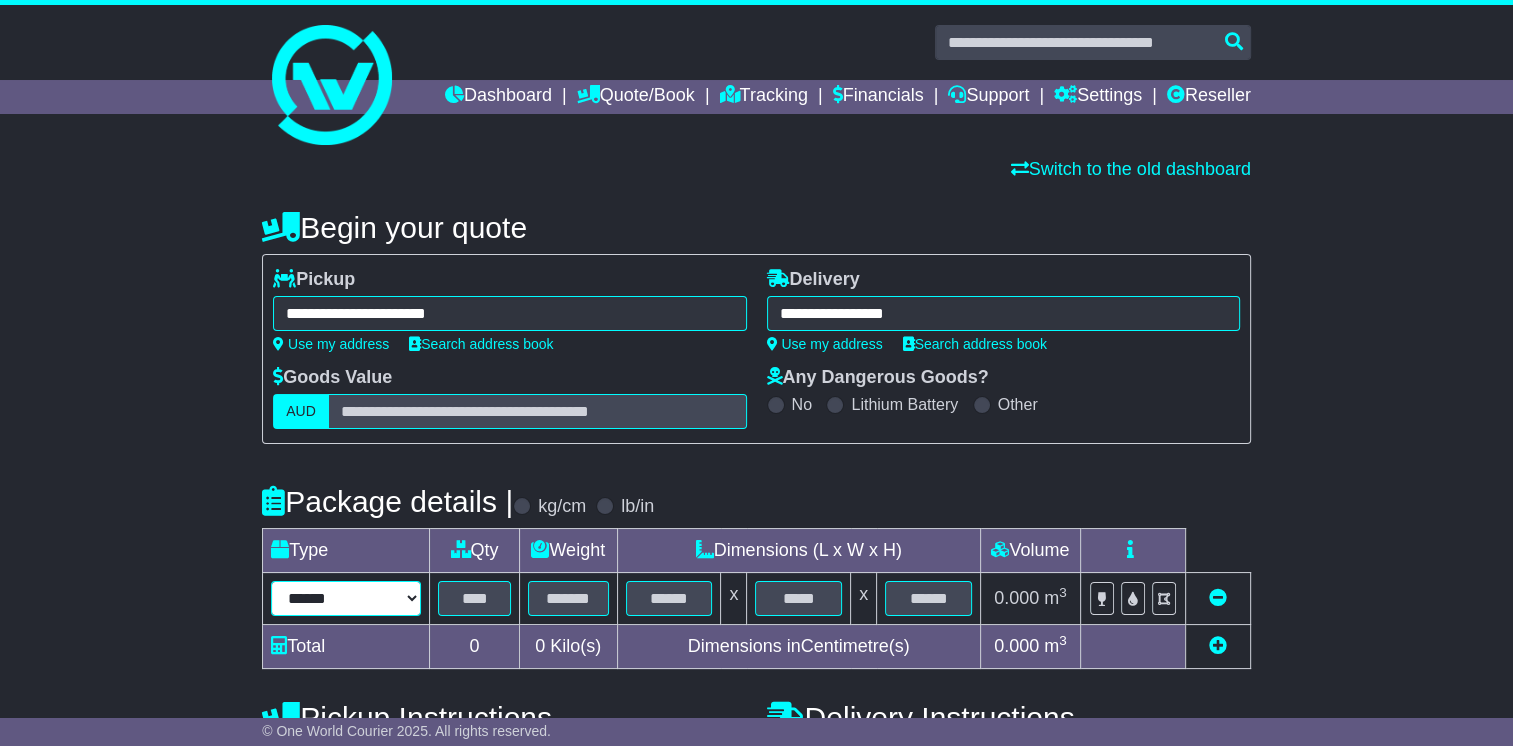 click on "****** ****** *** ******** ***** **** **** ****** *** *******" at bounding box center [346, 598] 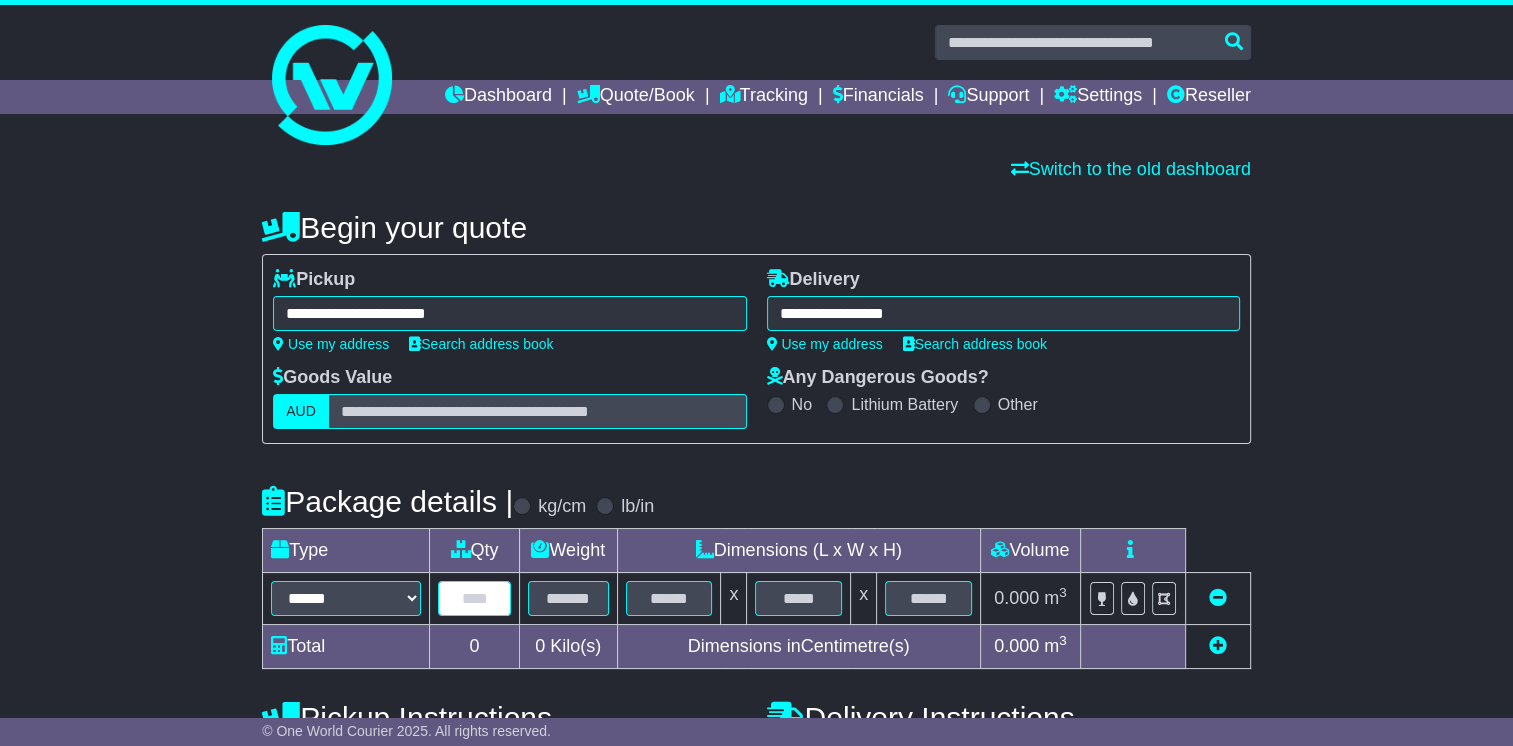 click at bounding box center (474, 598) 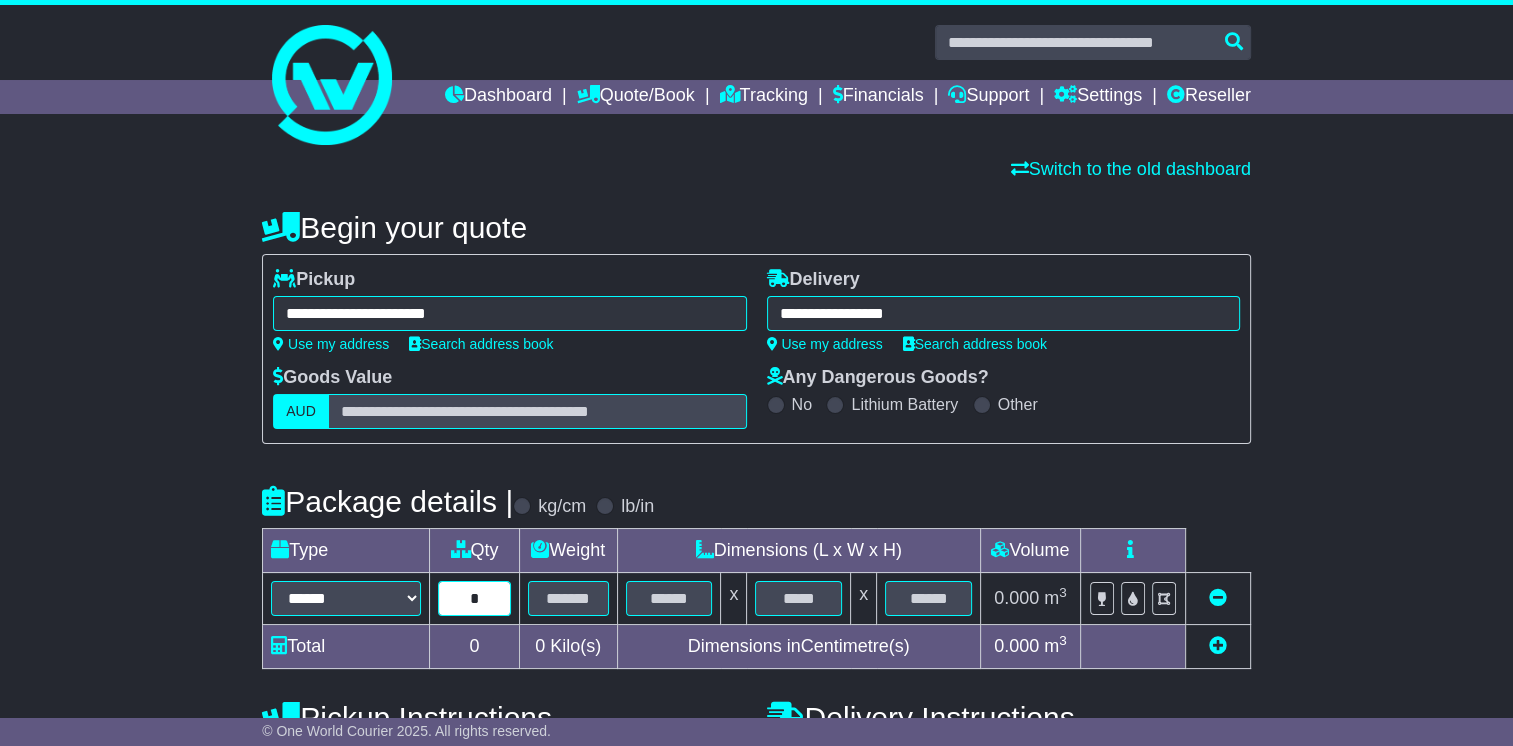 type on "*" 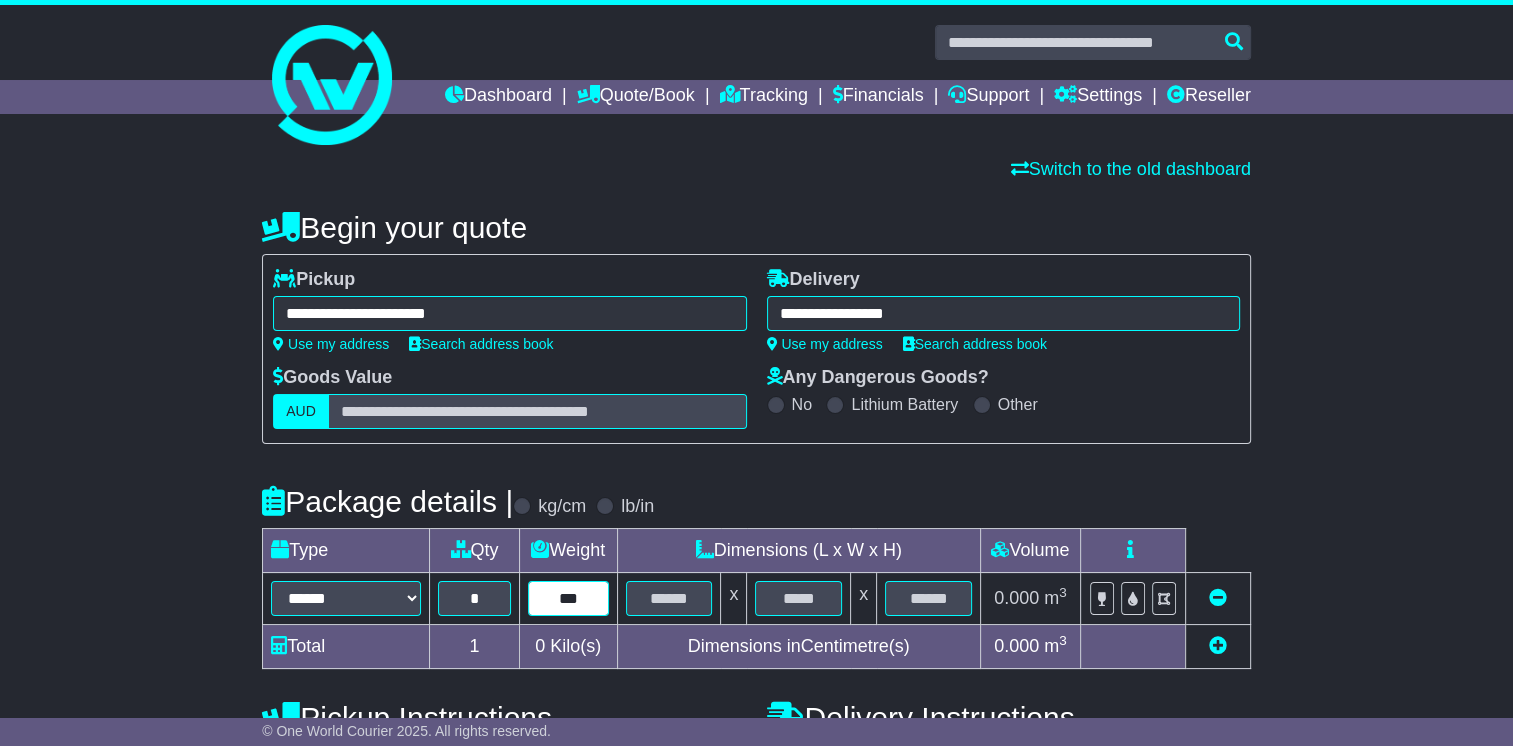type on "***" 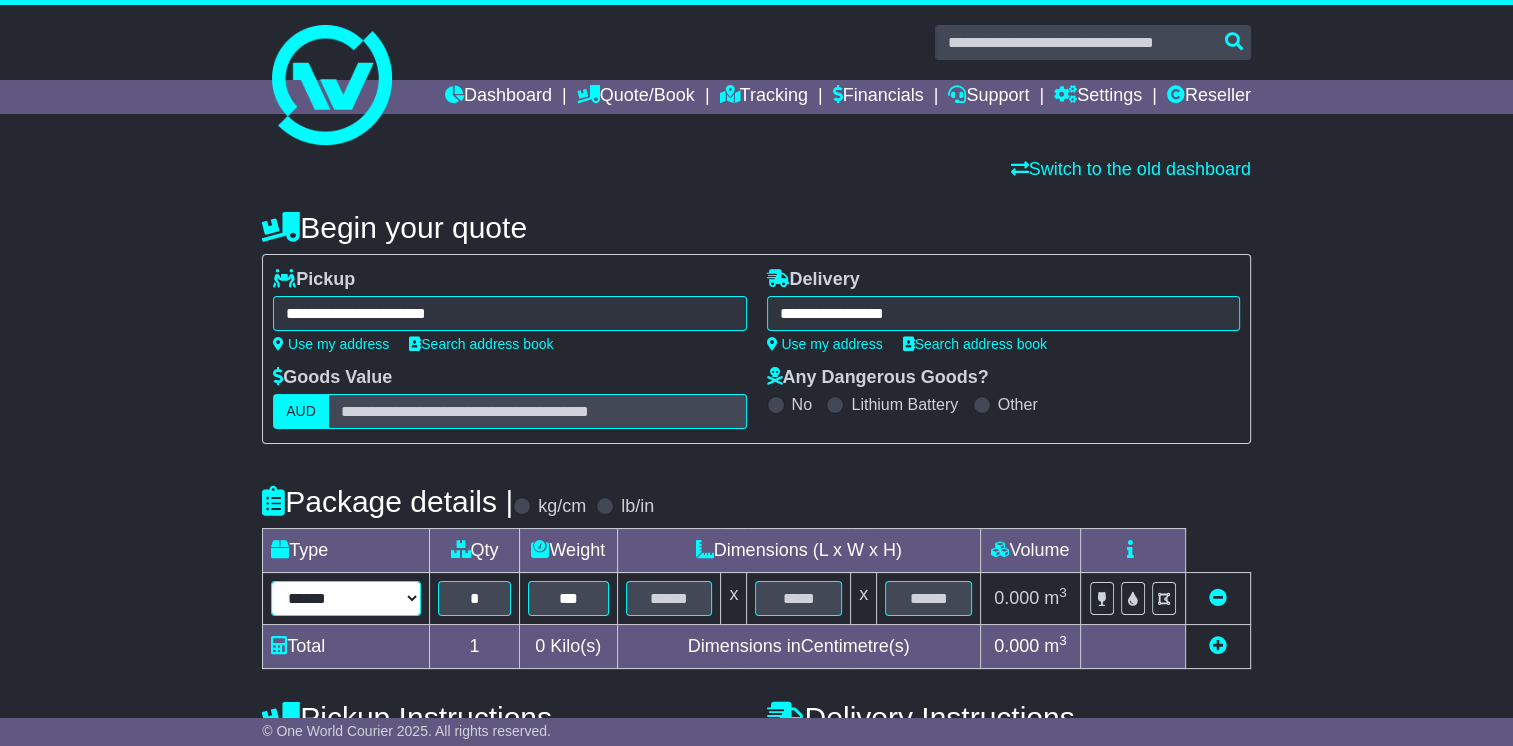 click on "****** ****** *** ******** ***** **** **** ****** *** *******" at bounding box center (346, 598) 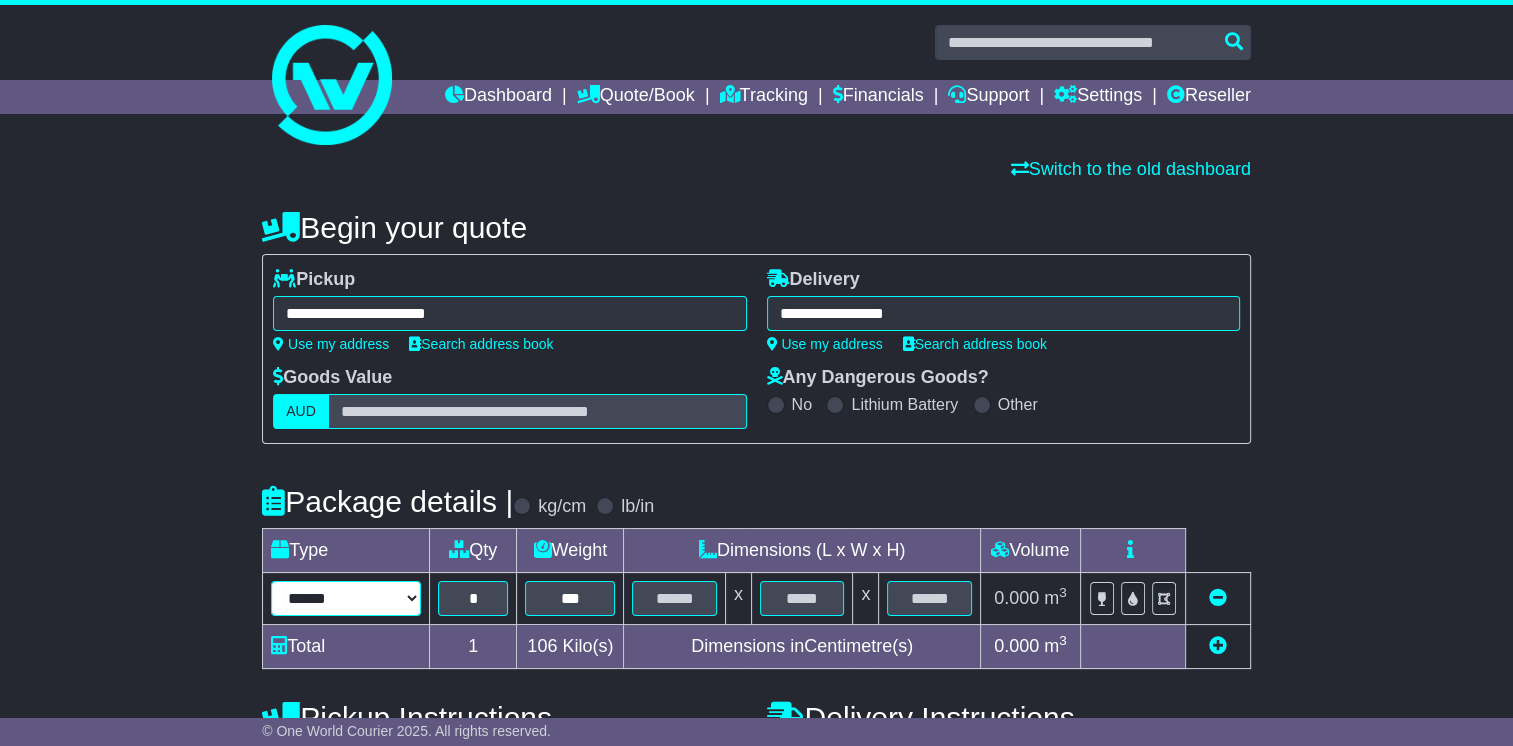 select on "*****" 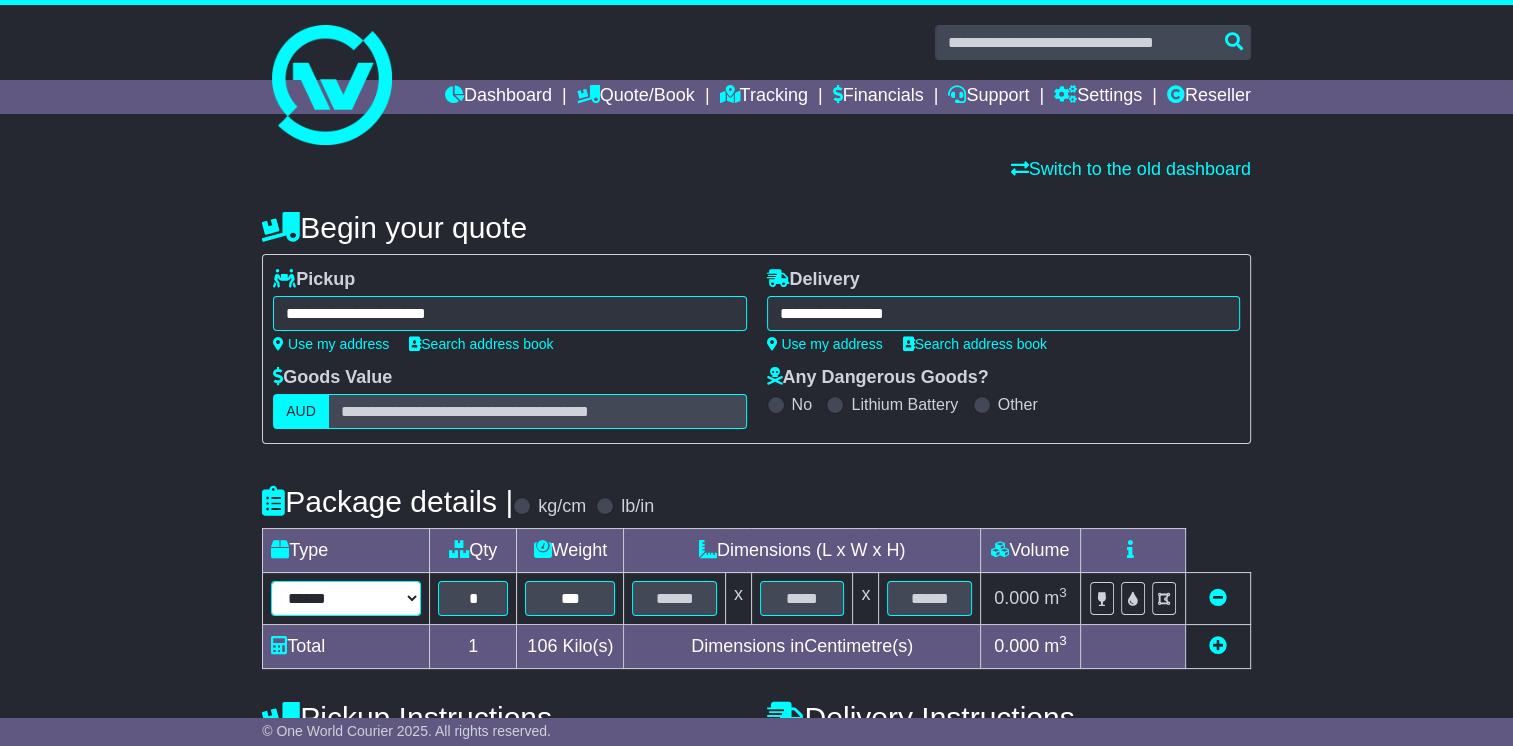 click on "****** ****** *** ******** ***** **** **** ****** *** *******" at bounding box center (346, 598) 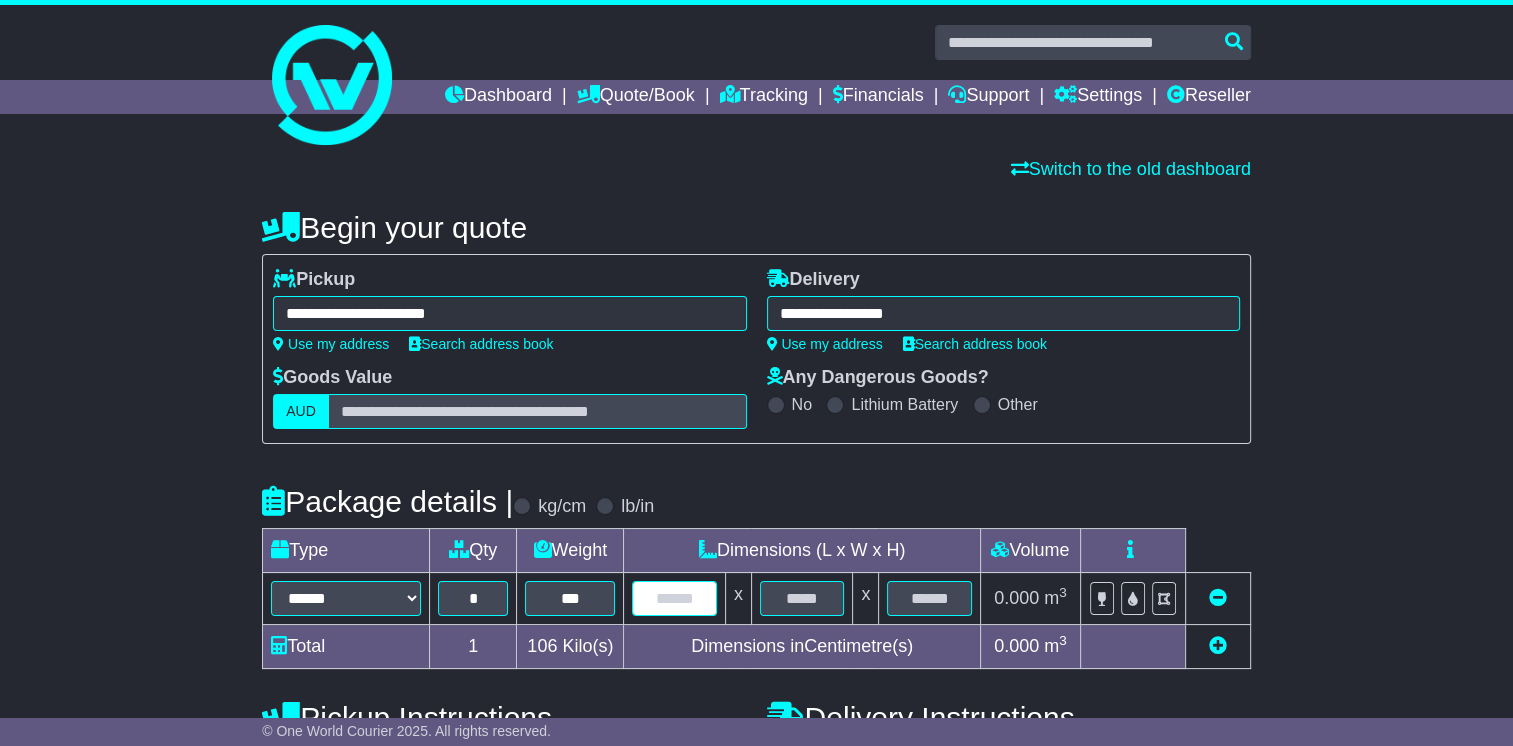click at bounding box center [674, 598] 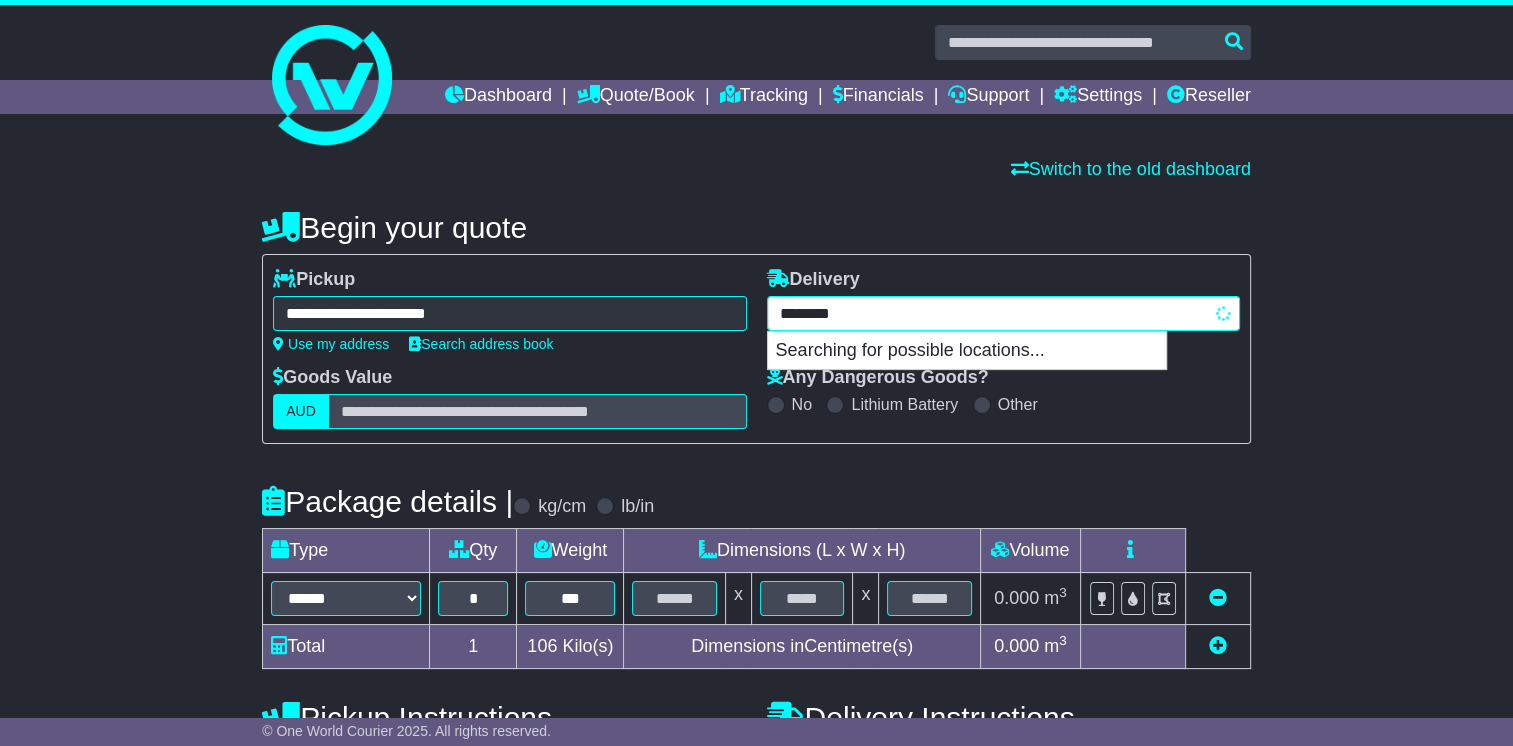 drag, startPoint x: 959, startPoint y: 314, endPoint x: 736, endPoint y: 298, distance: 223.57326 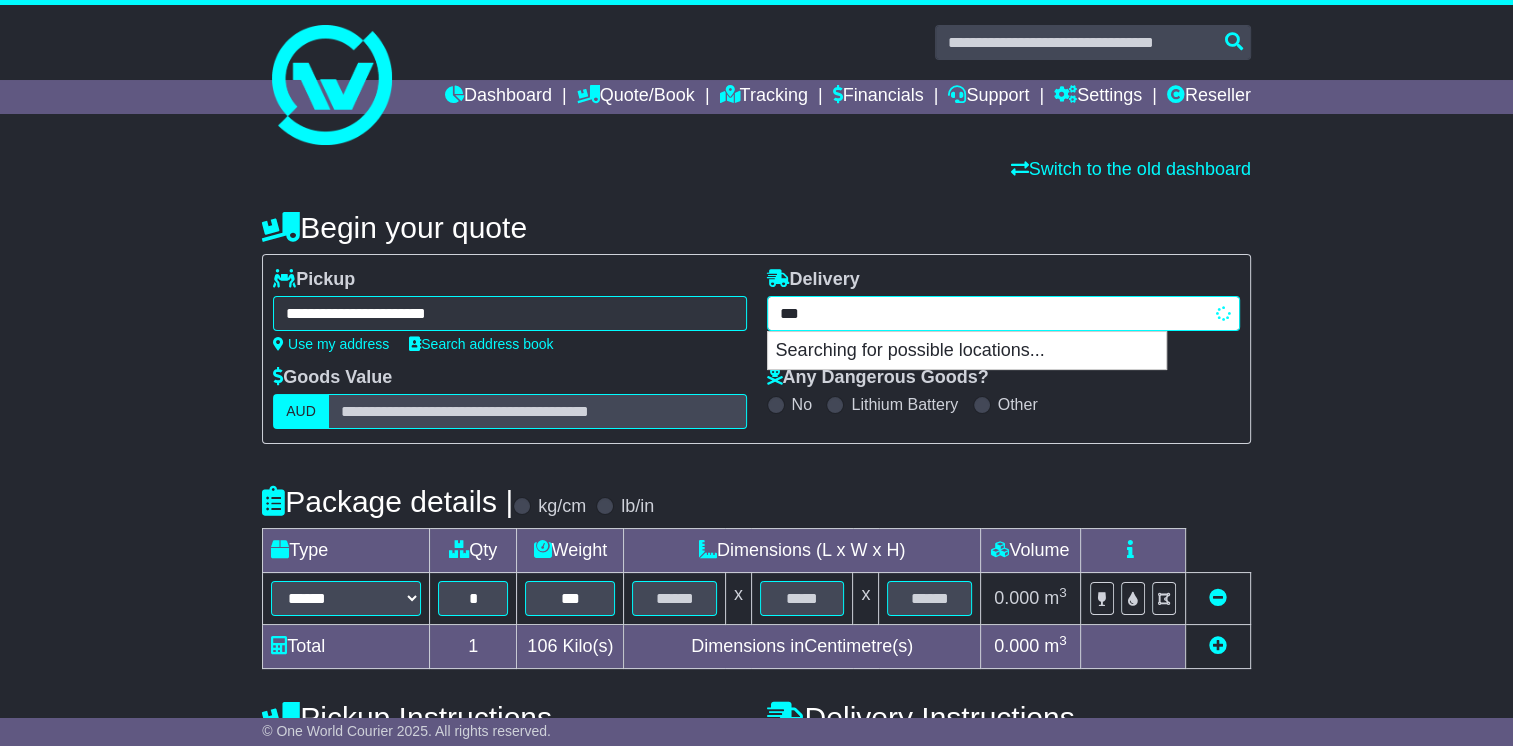 type on "****" 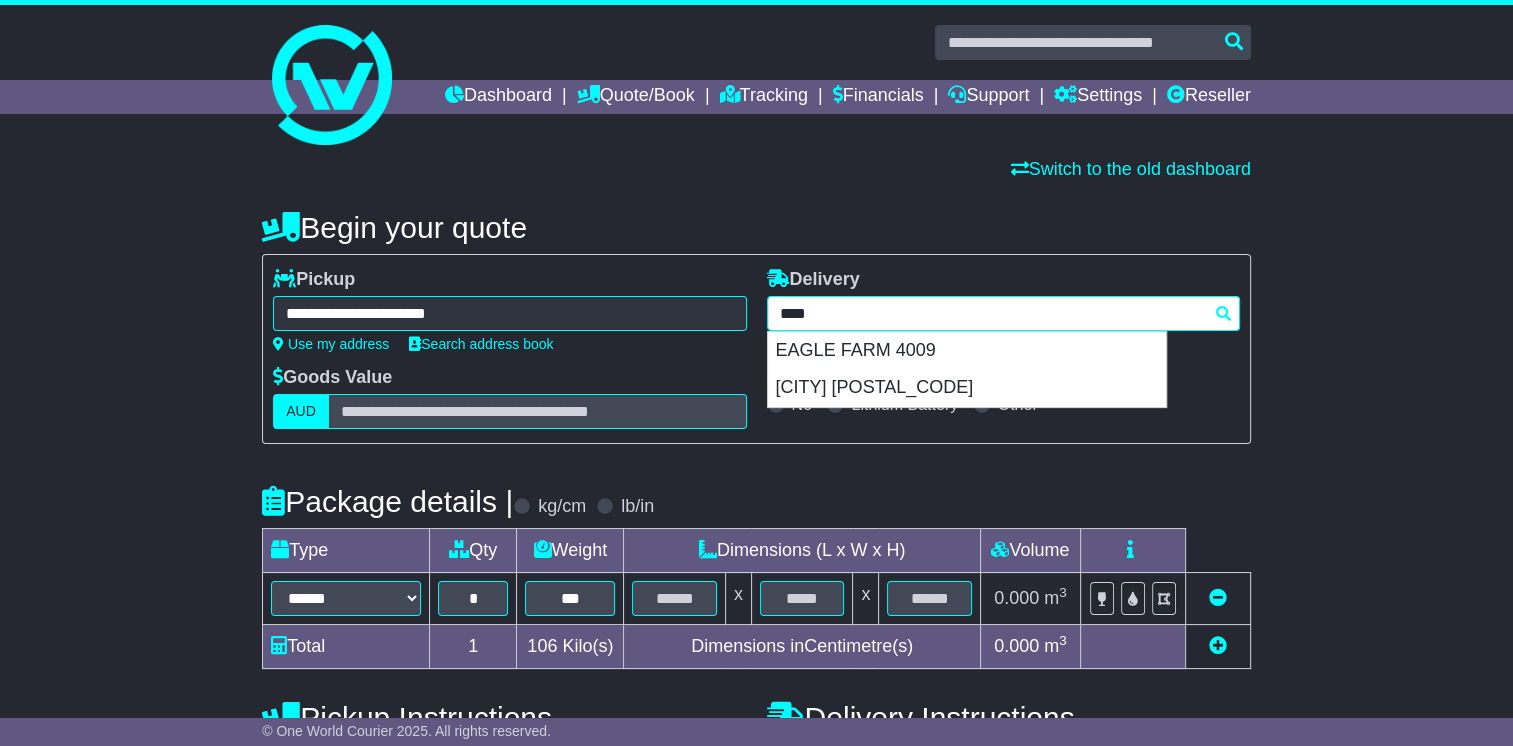 click on "EAGLE FARM 4009" at bounding box center (967, 351) 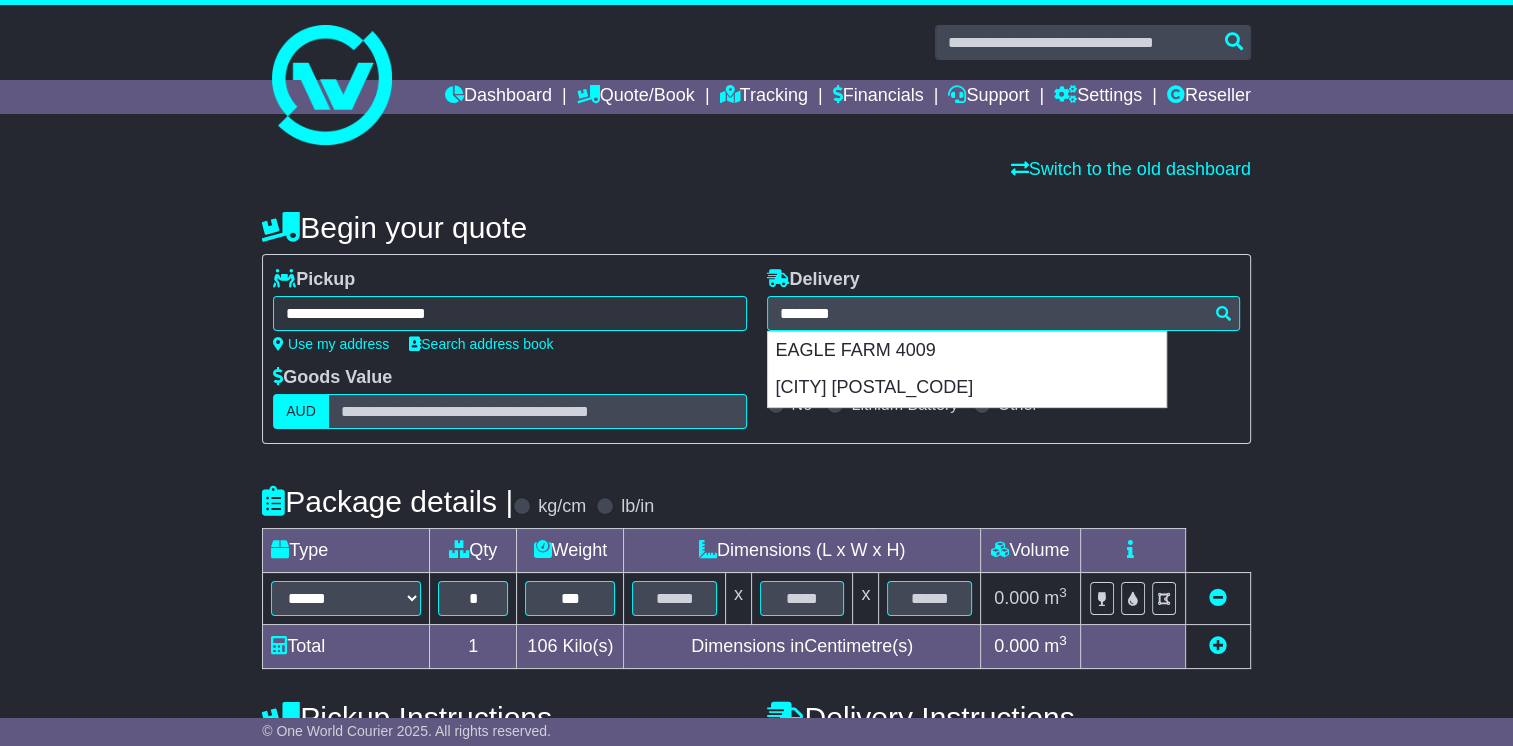 type on "**********" 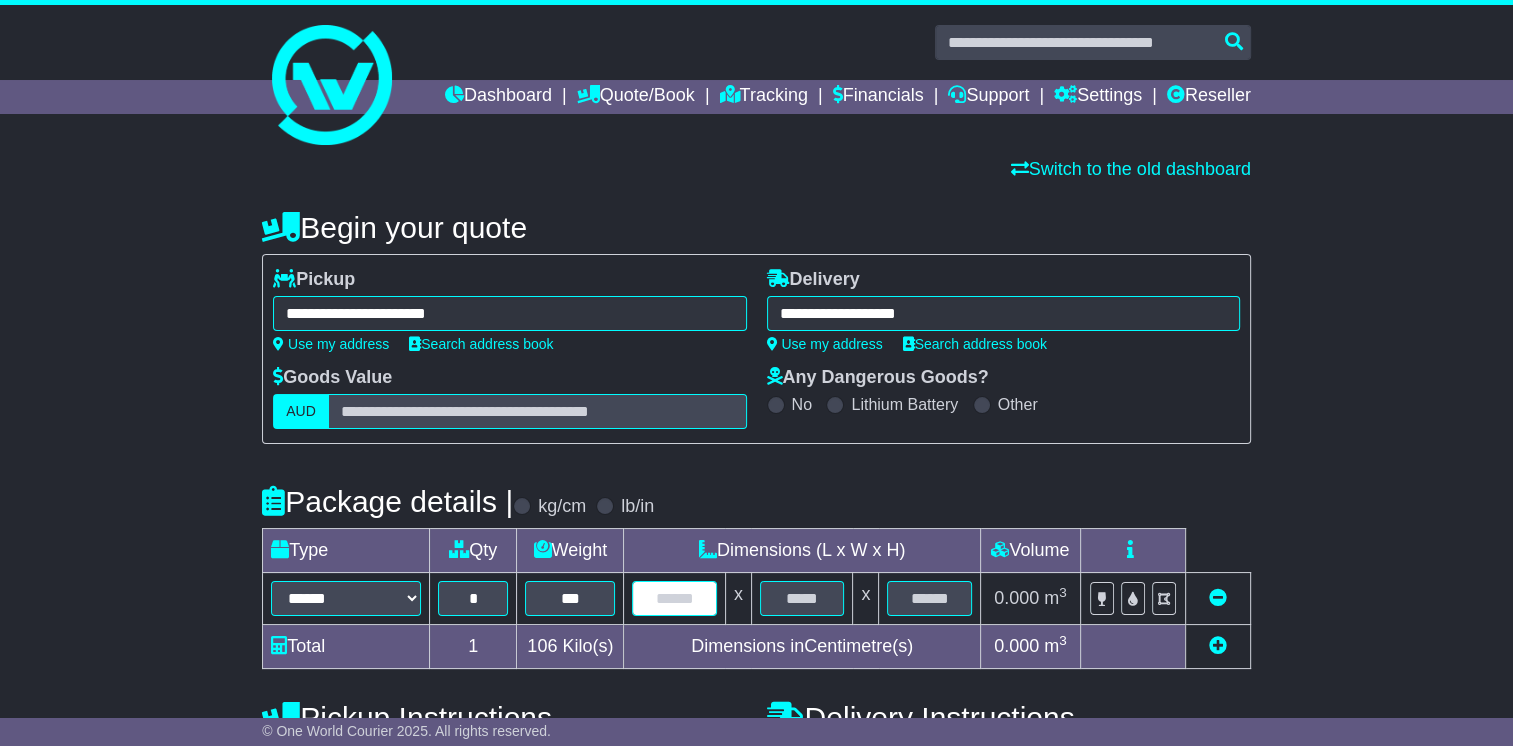 click at bounding box center (674, 598) 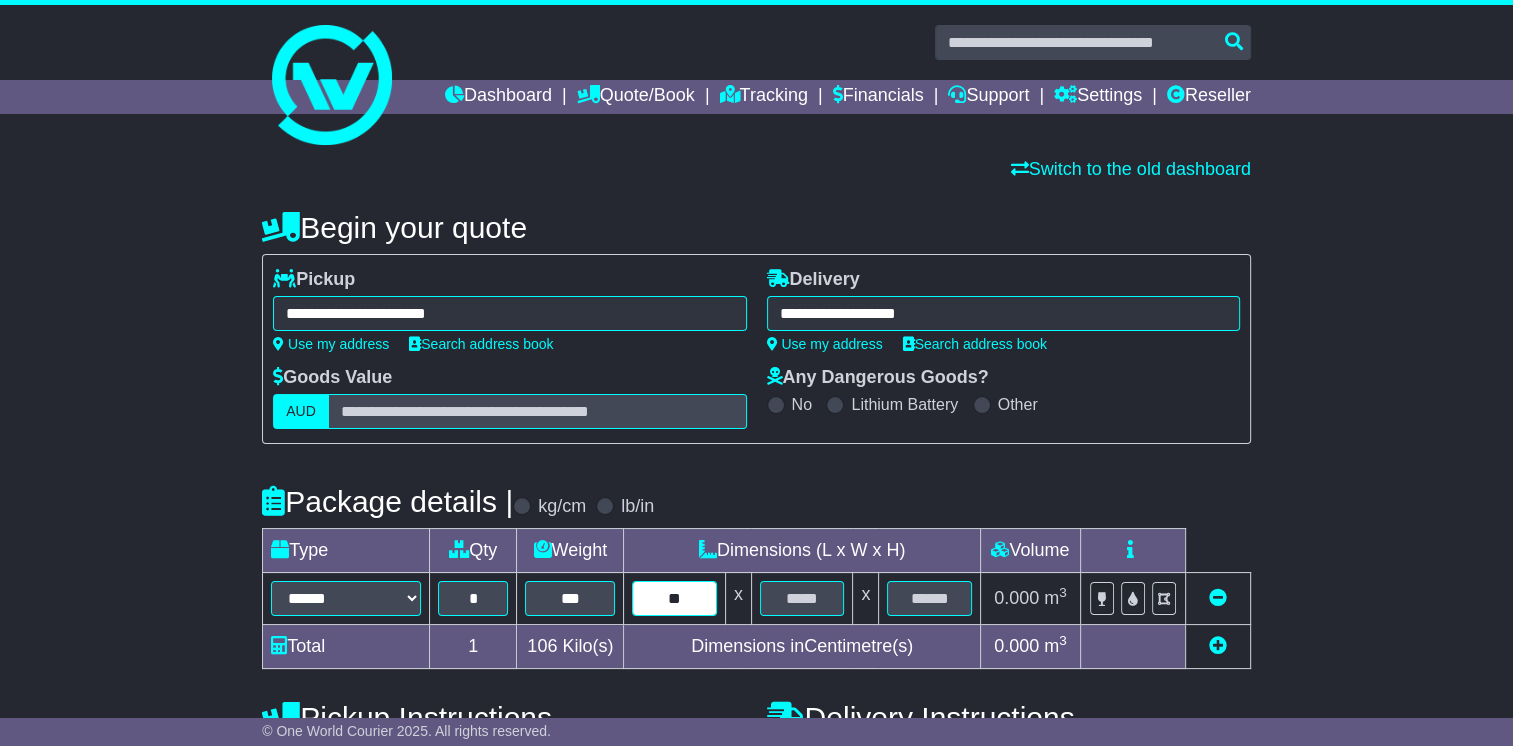 type on "**" 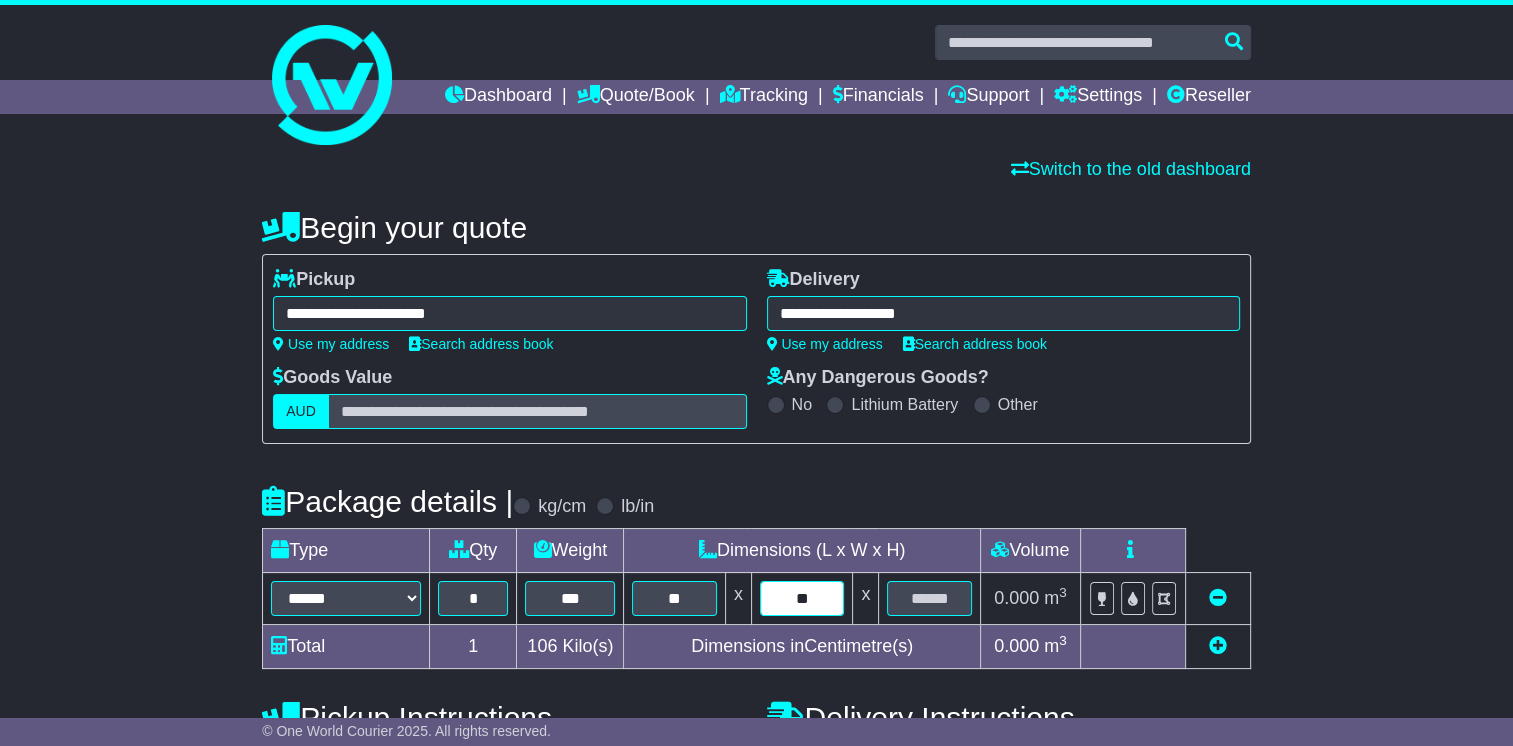 type on "**" 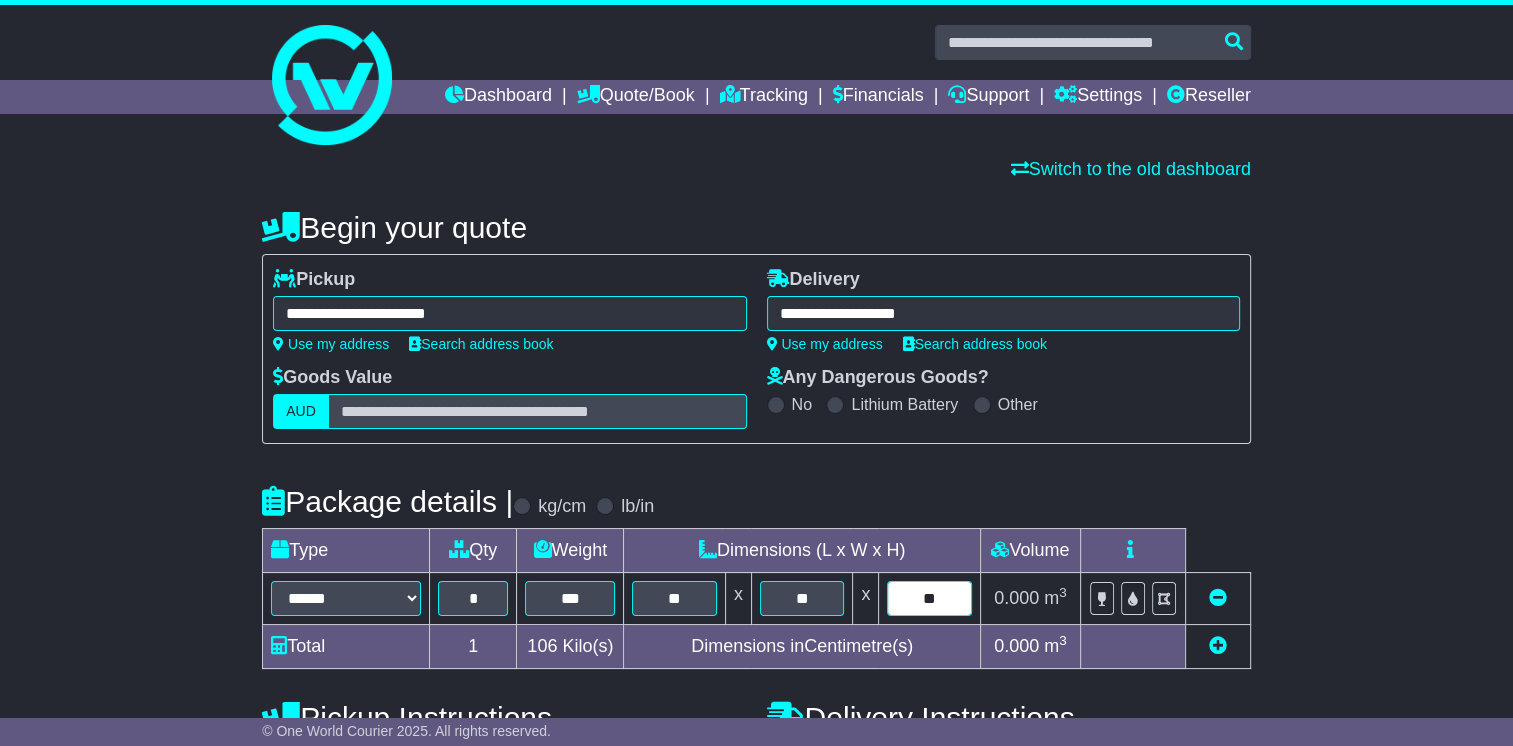 type on "**" 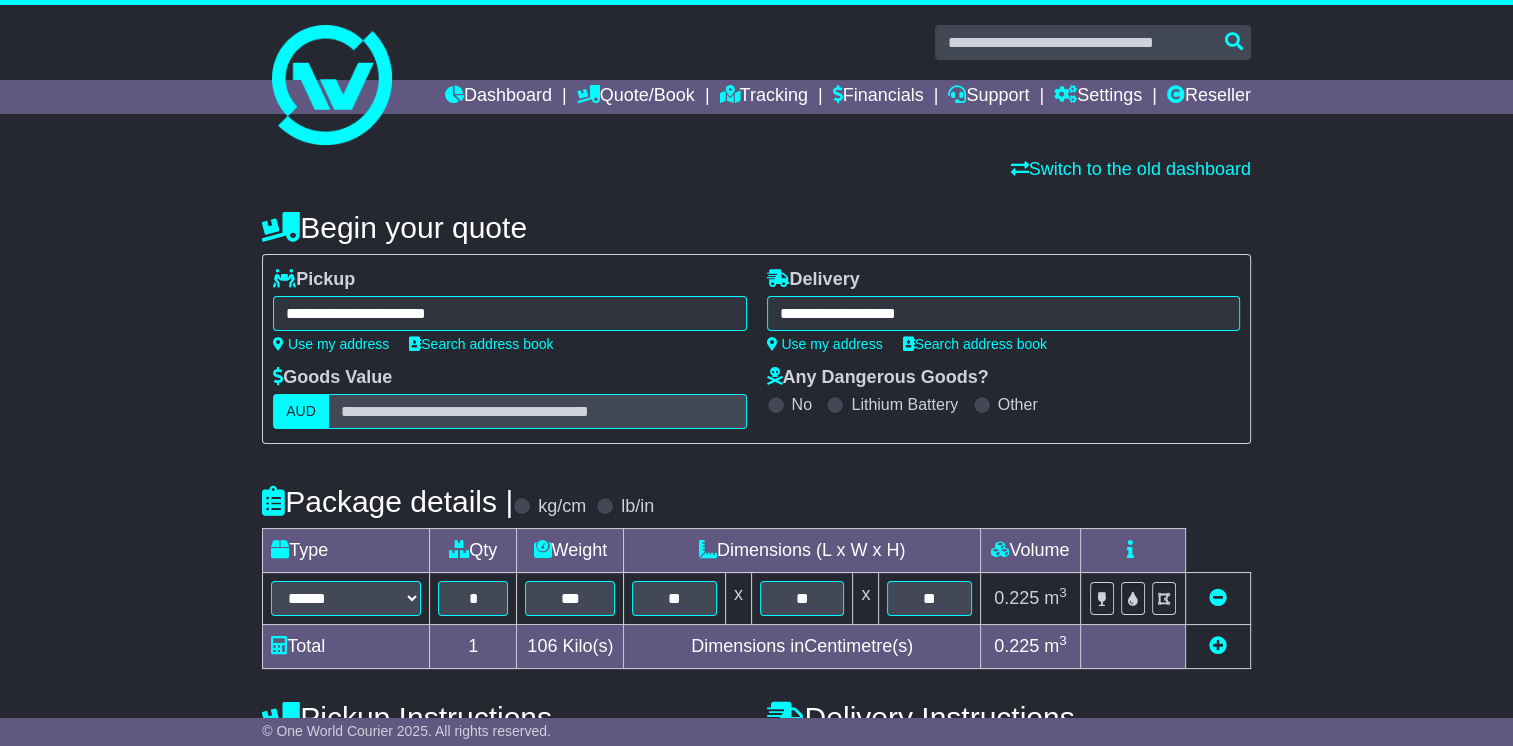 scroll, scrollTop: 484, scrollLeft: 0, axis: vertical 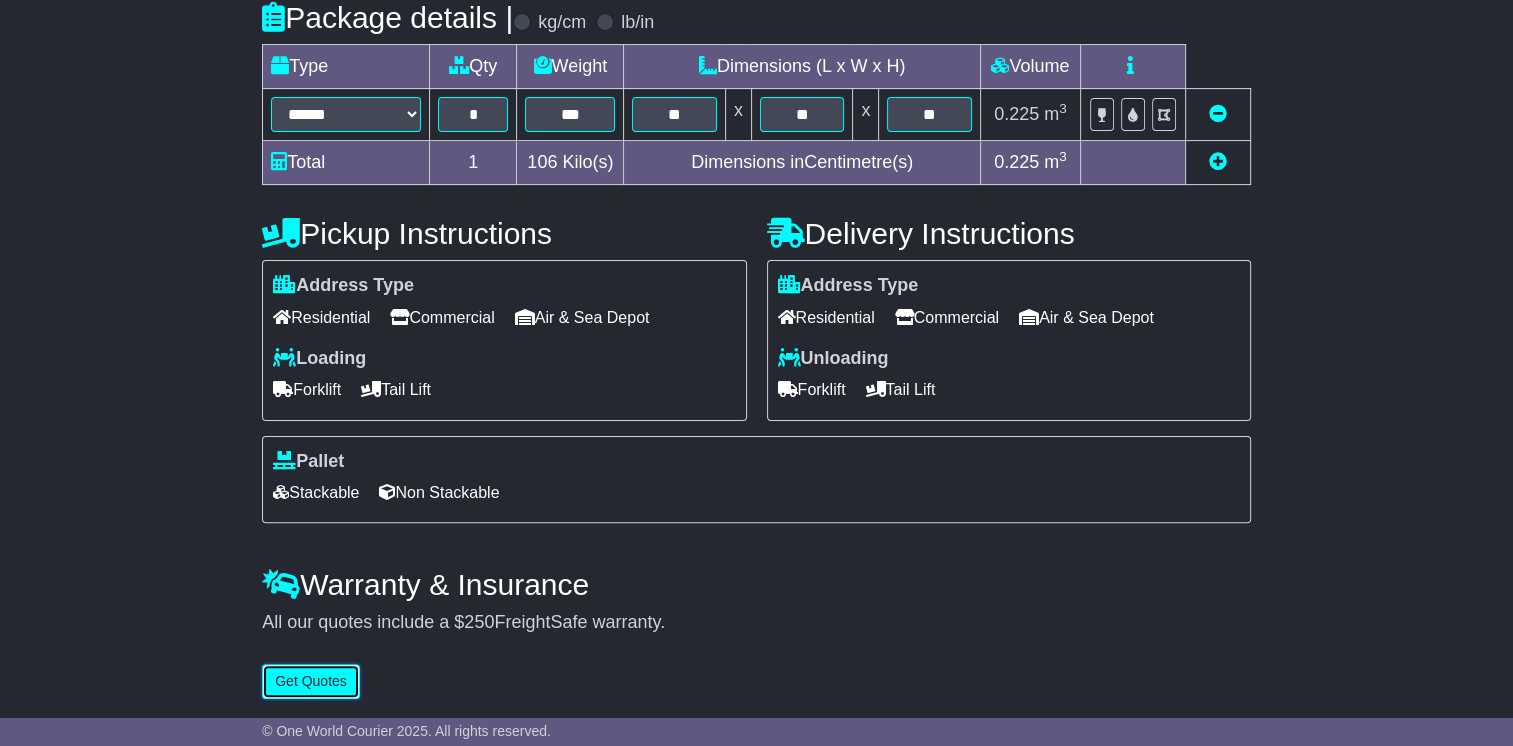 type 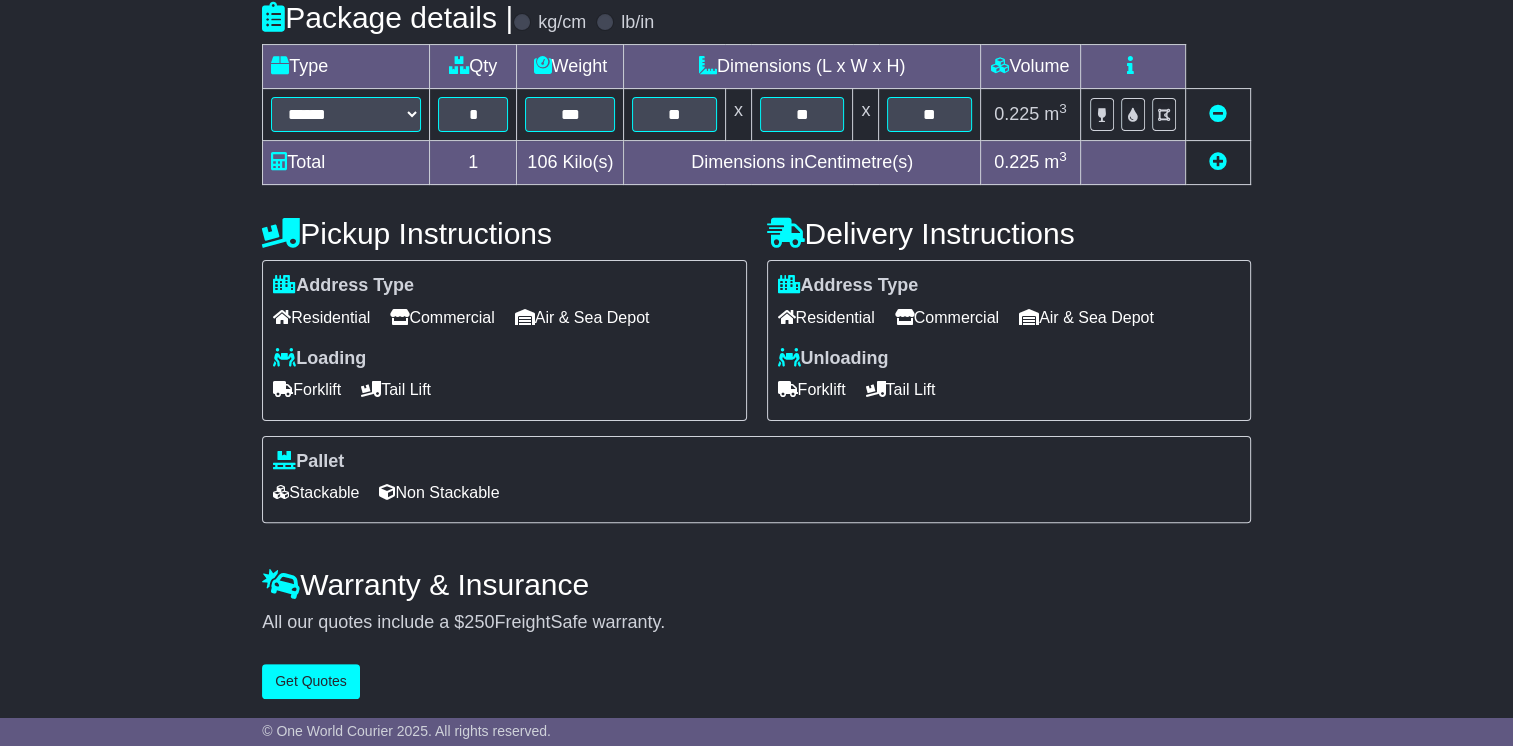 click on "Commercial" at bounding box center (442, 317) 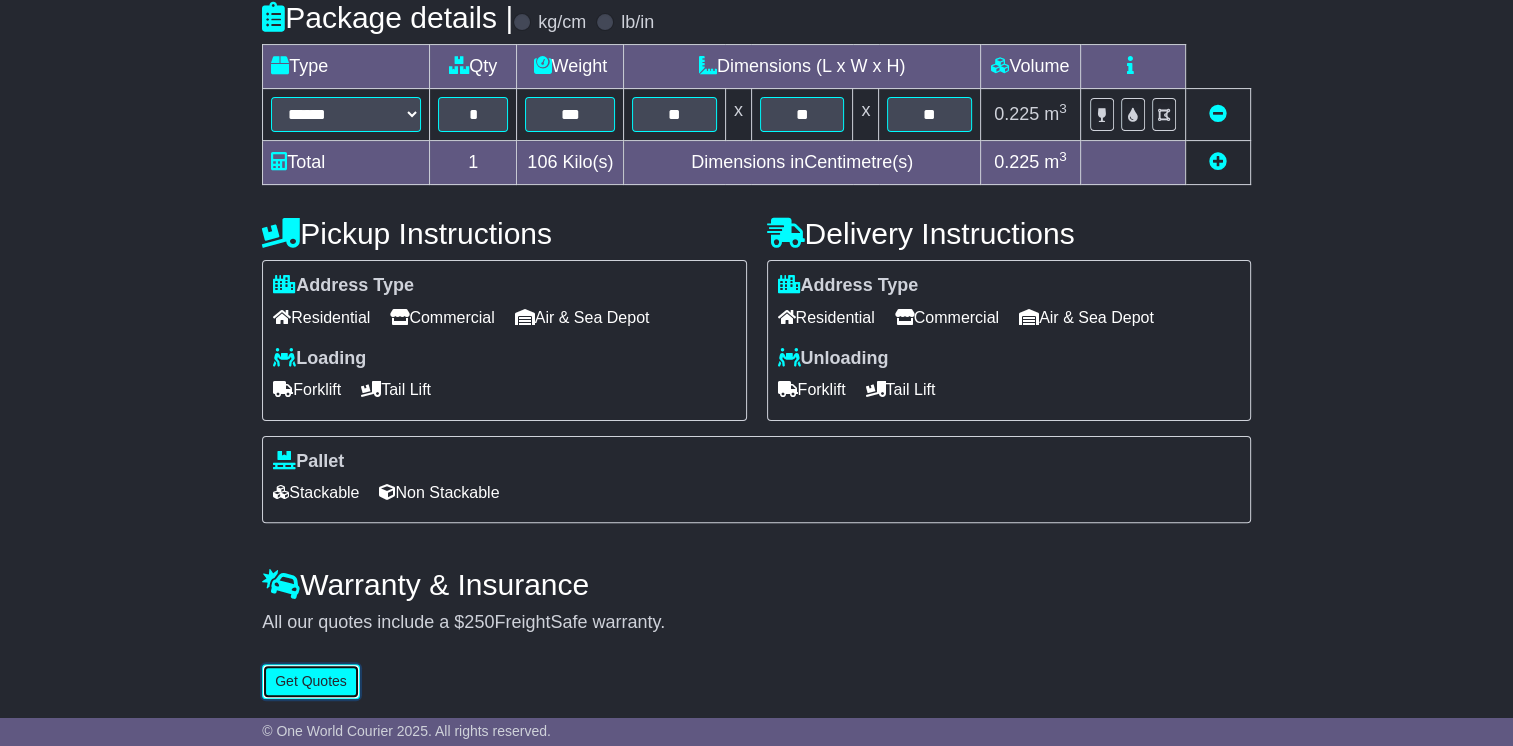 click on "Get Quotes" at bounding box center [311, 681] 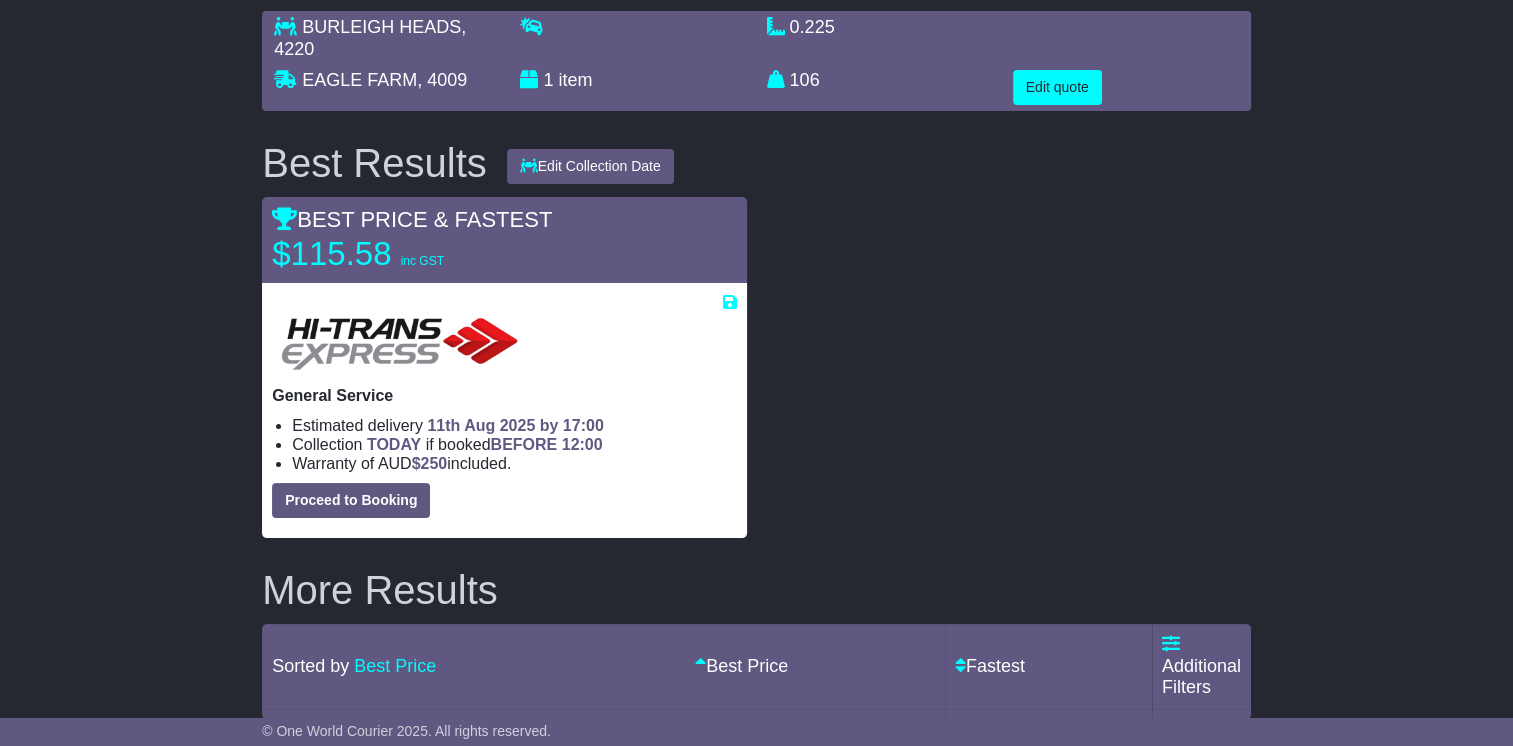scroll, scrollTop: 0, scrollLeft: 0, axis: both 